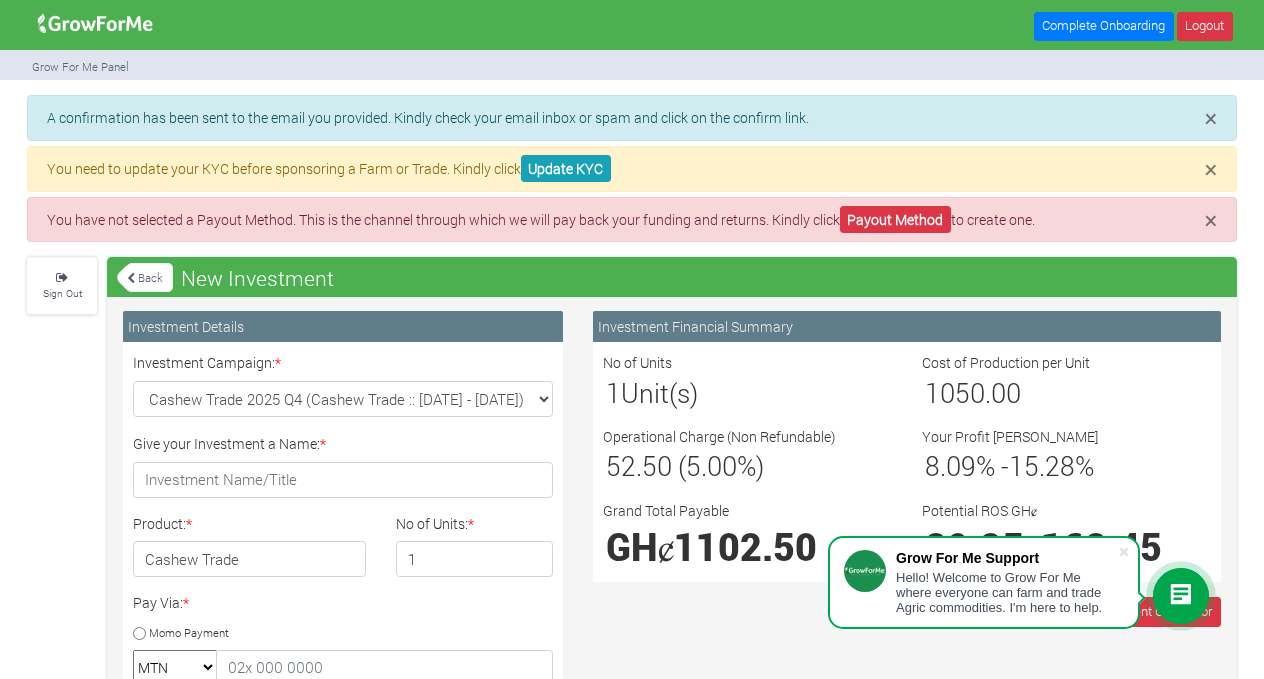 scroll, scrollTop: 254, scrollLeft: 0, axis: vertical 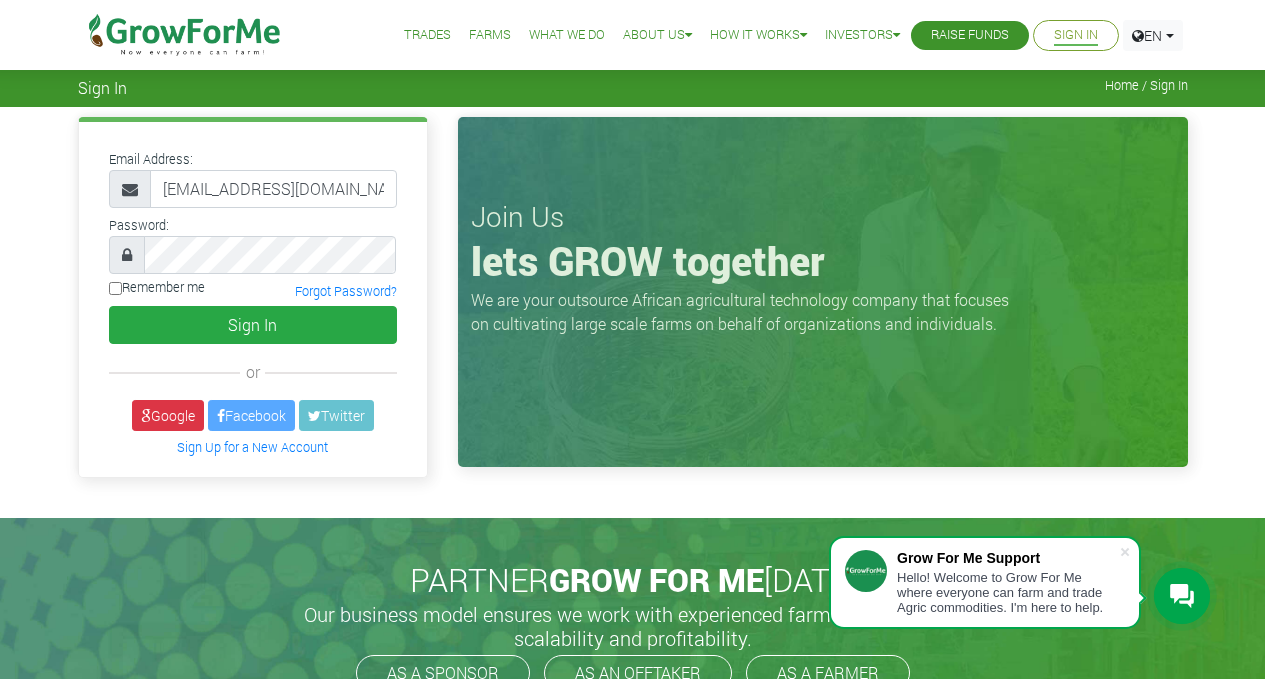 click on "Trades" at bounding box center [427, 35] 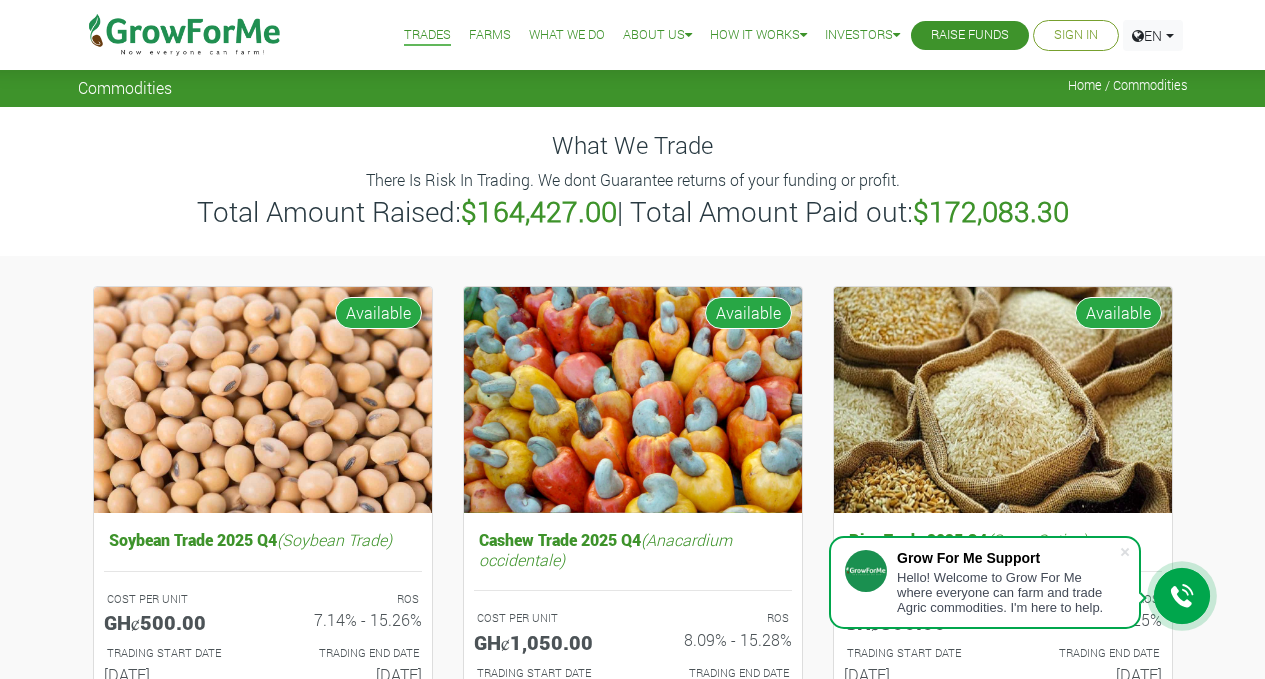 scroll, scrollTop: 88, scrollLeft: 0, axis: vertical 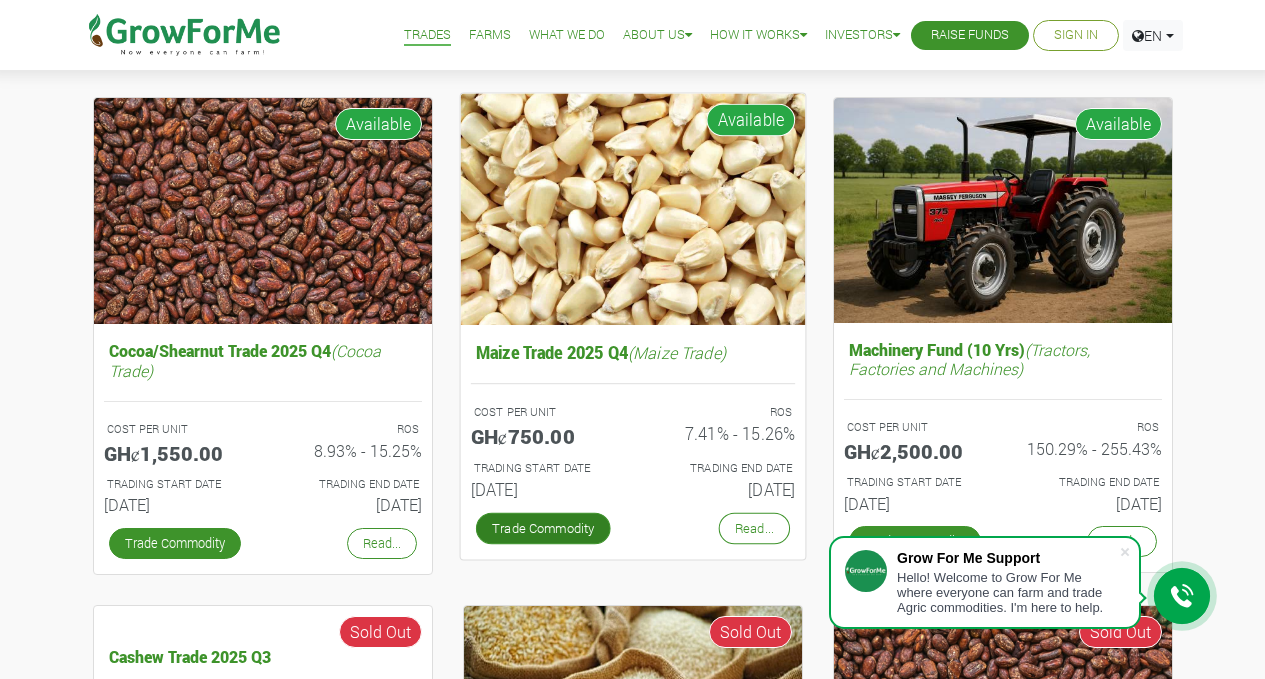 click on "Trade Commodity" at bounding box center [542, 528] 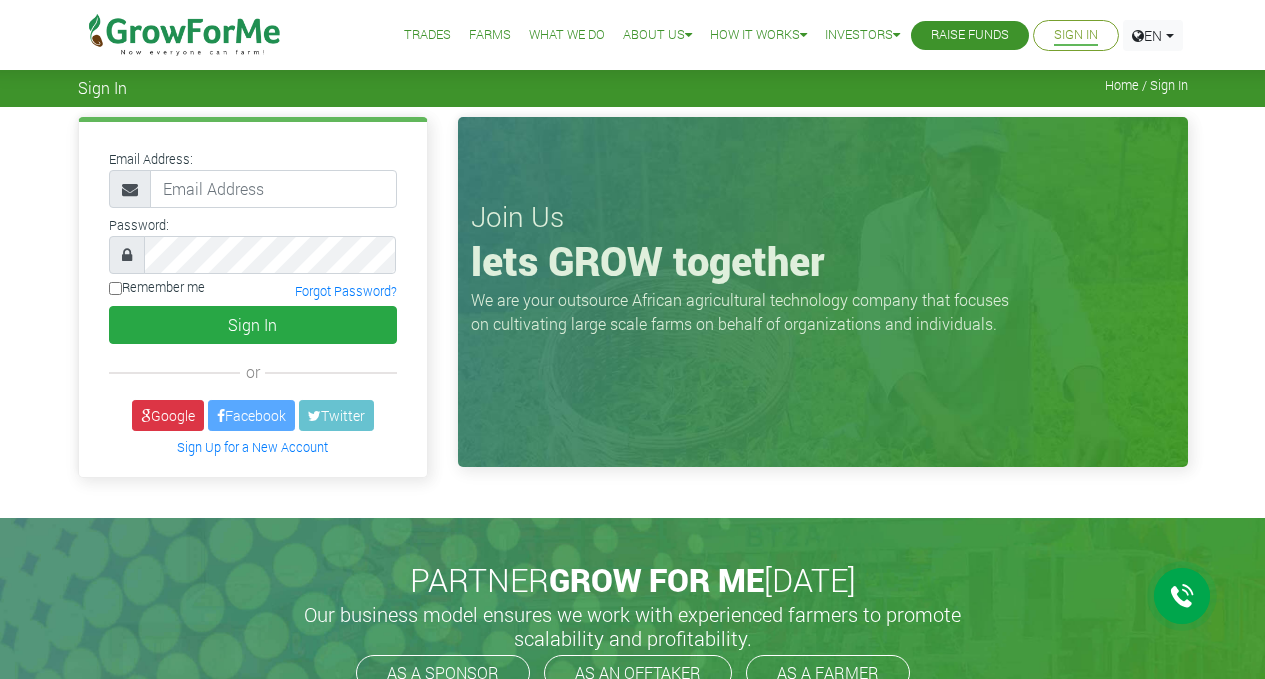 scroll, scrollTop: 0, scrollLeft: 0, axis: both 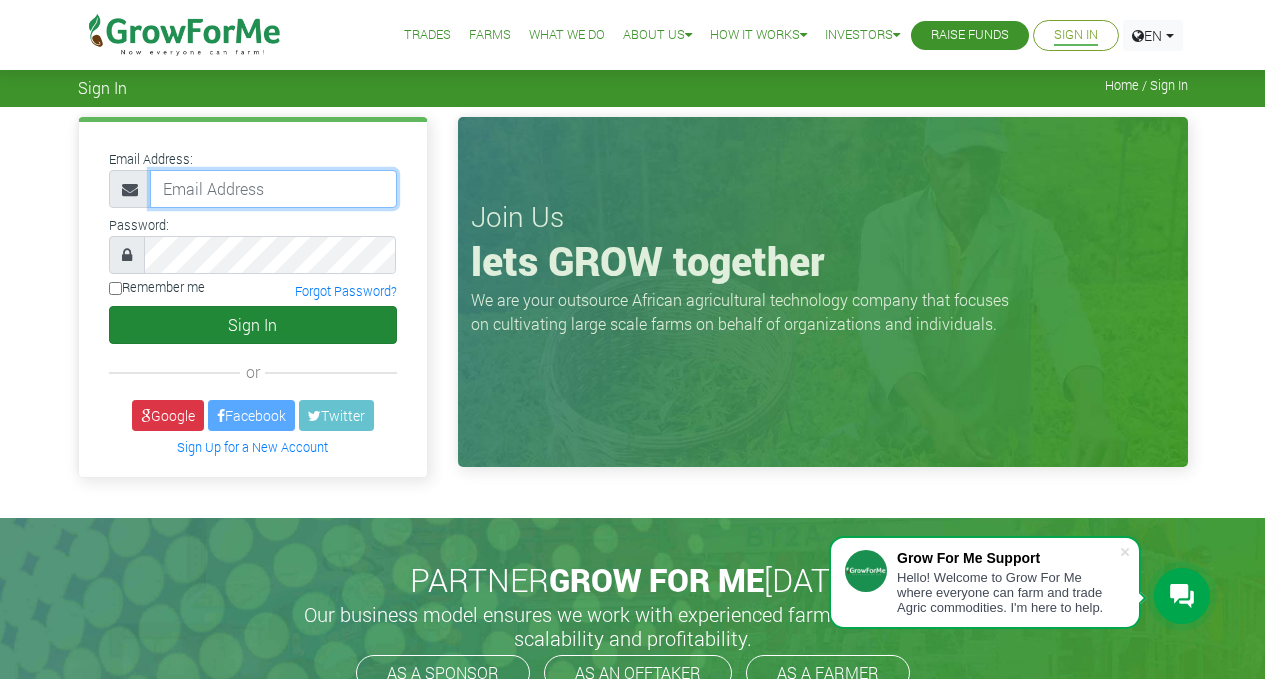 type on "dev@growforme.com" 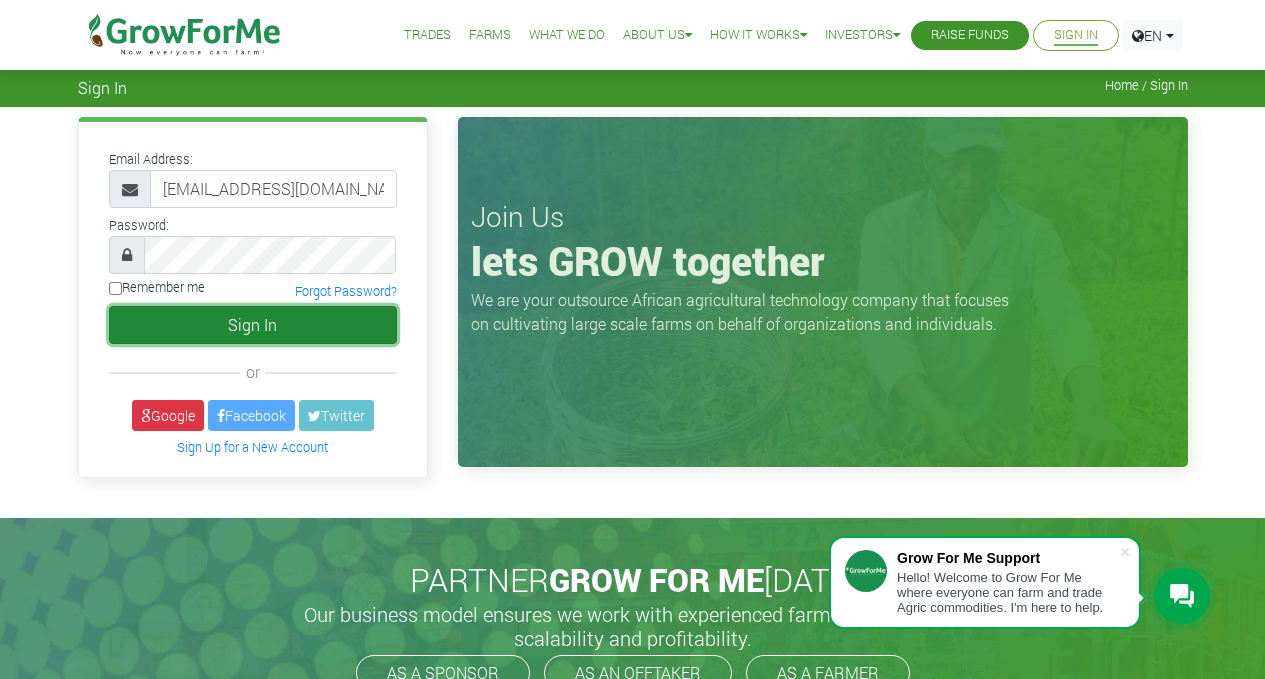click on "Sign In" at bounding box center (253, 325) 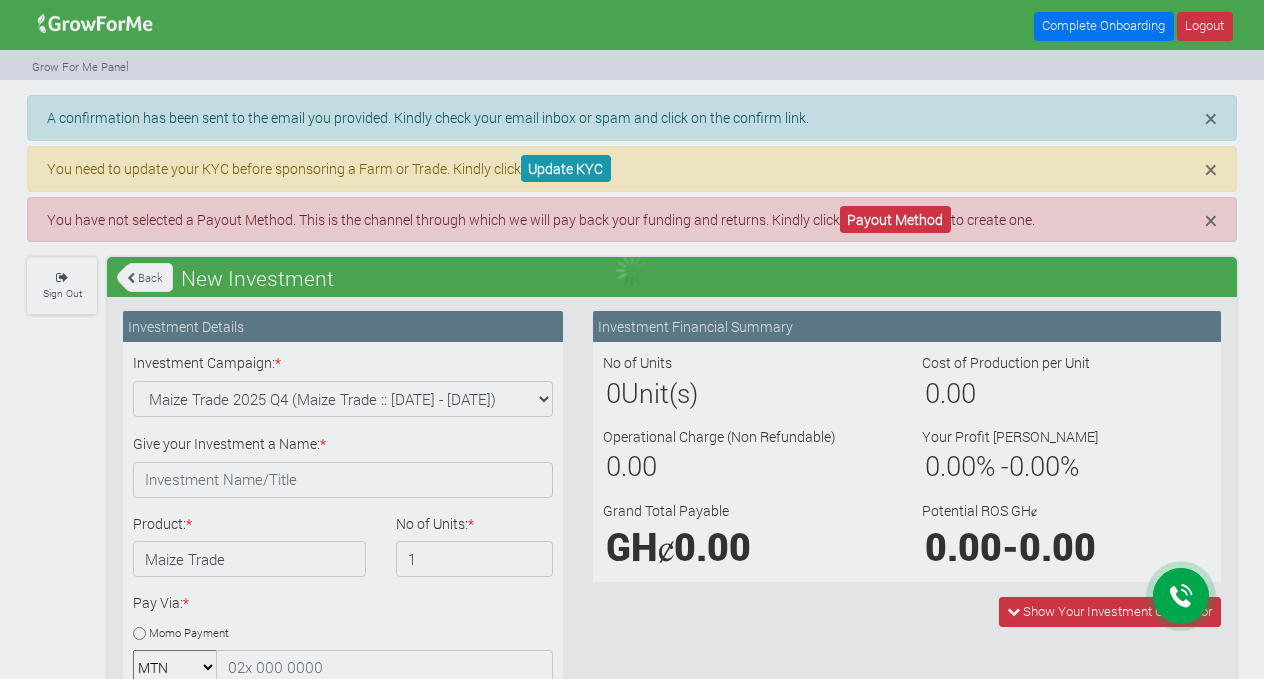 scroll, scrollTop: 0, scrollLeft: 0, axis: both 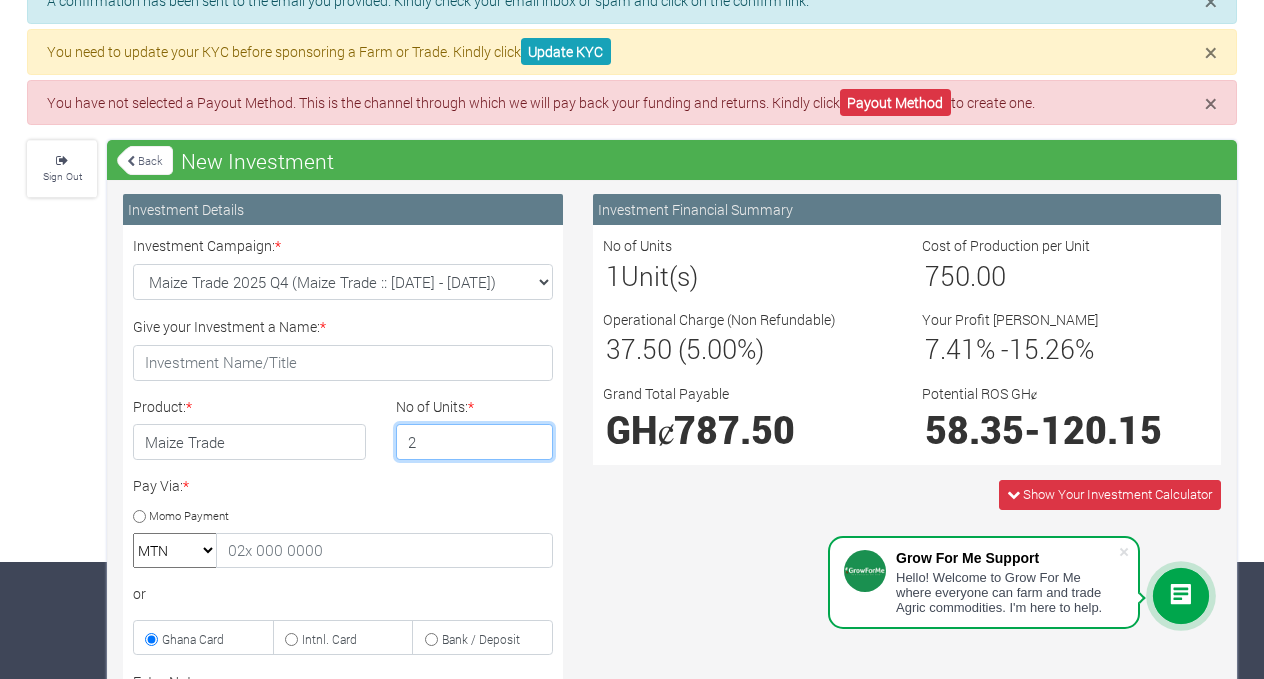 click on "2" at bounding box center [475, 442] 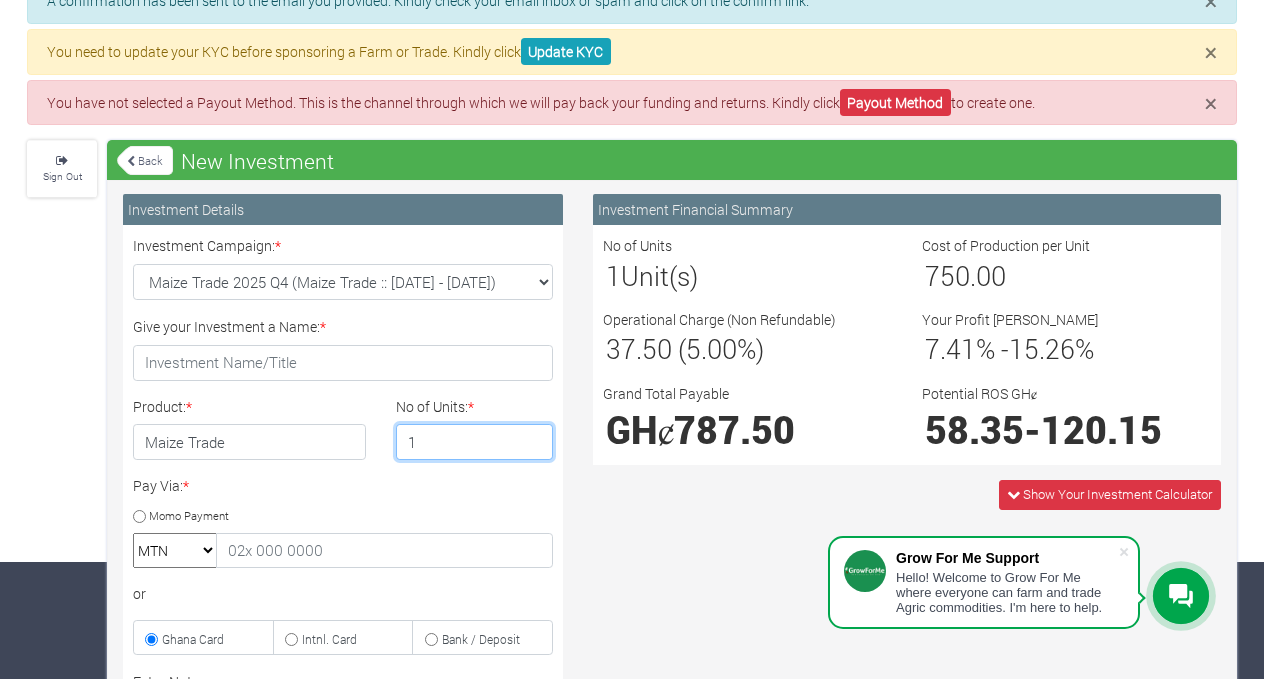 click on "1" at bounding box center (475, 442) 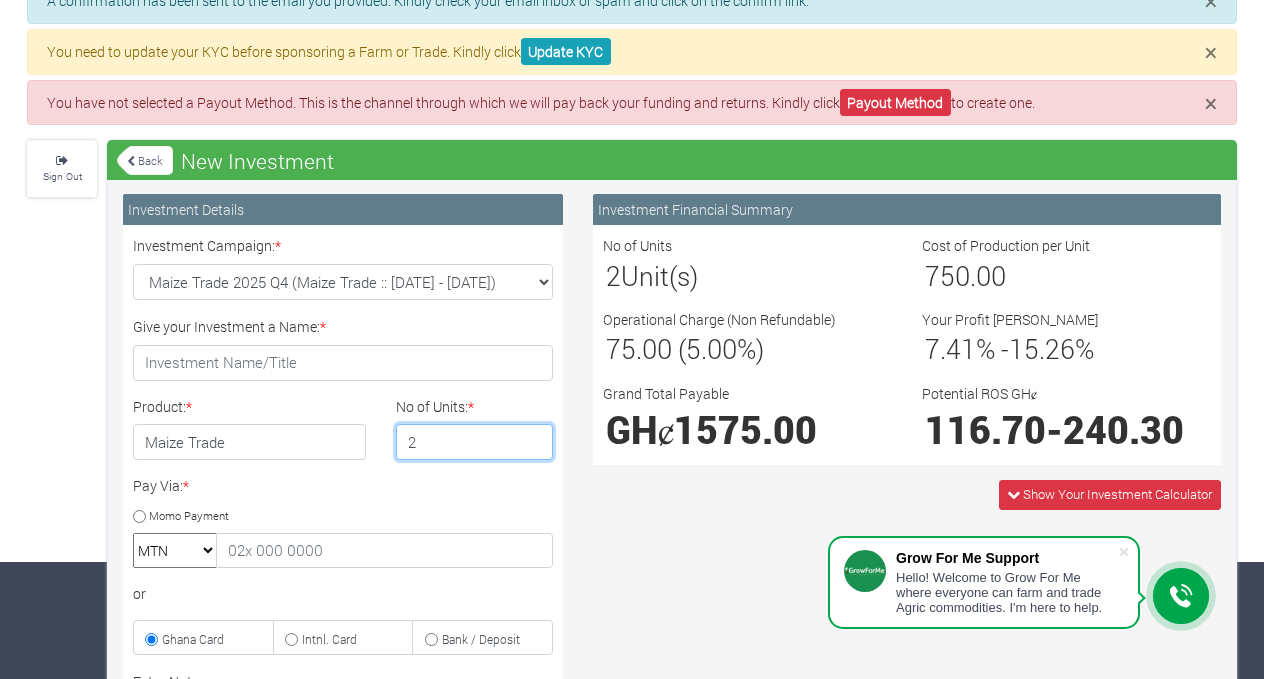 click on "2" at bounding box center (475, 442) 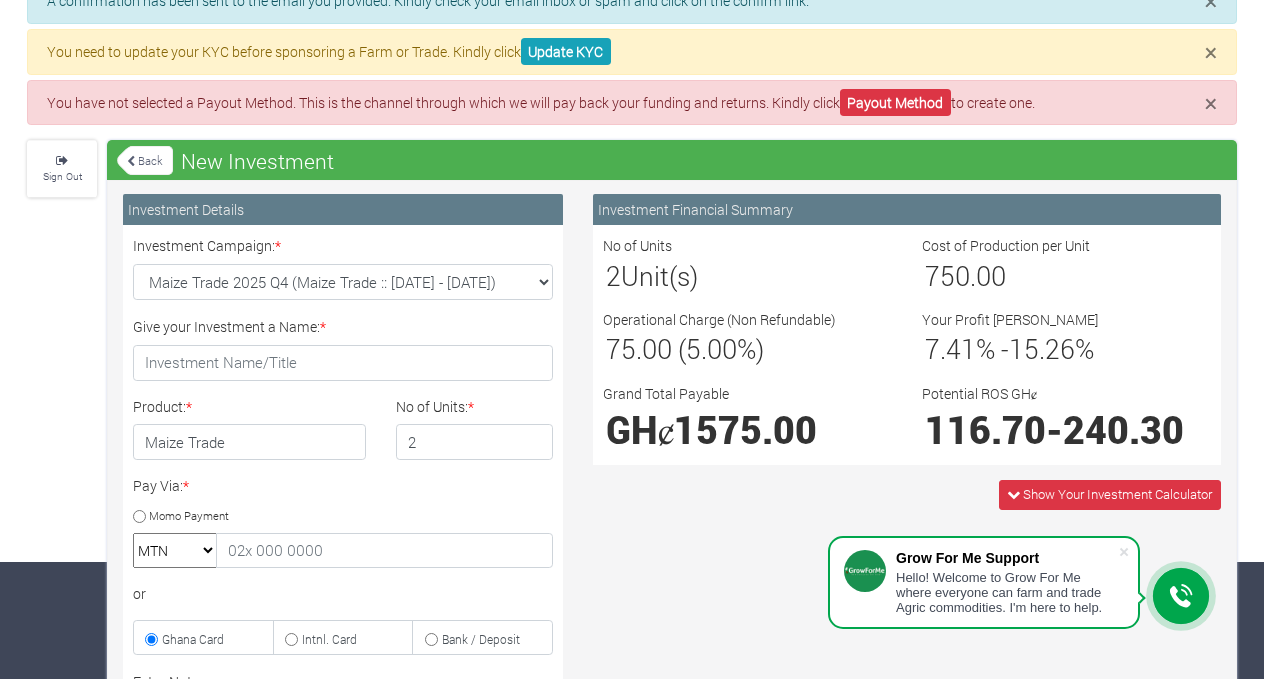 click on "Show Your Investment Calculator" at bounding box center (907, 494) 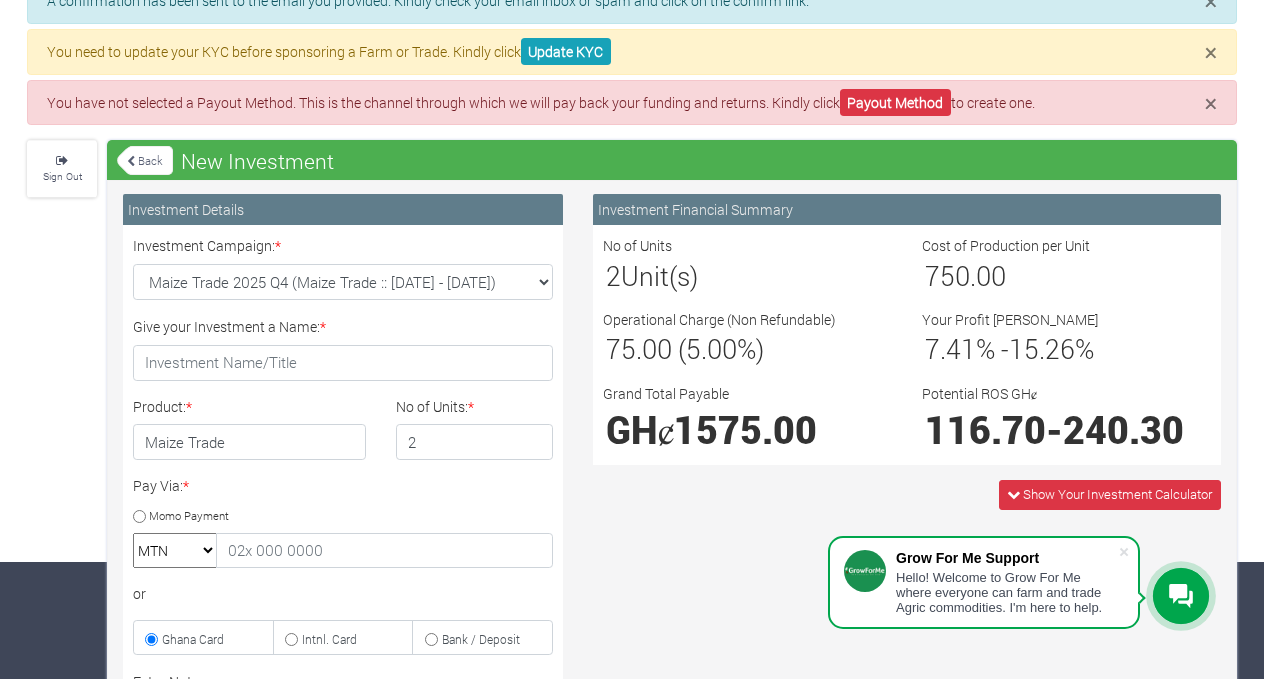 click on "Show Your Investment Calculator" at bounding box center (907, 494) 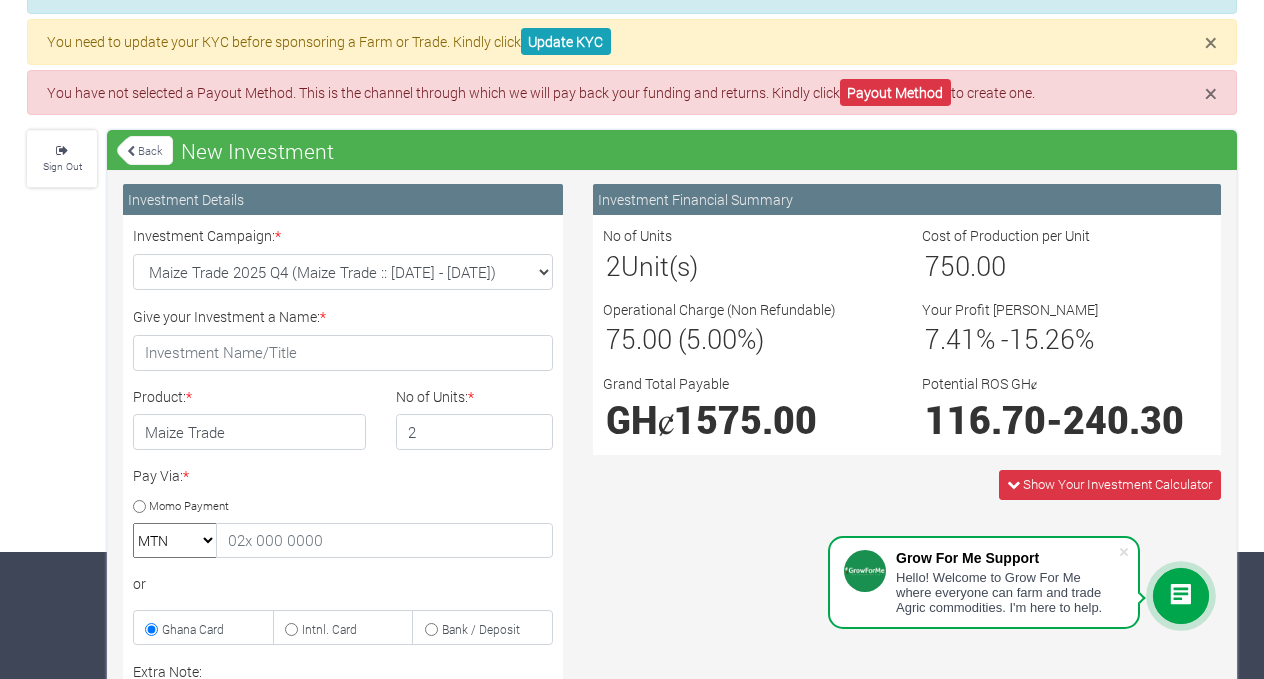 scroll, scrollTop: 126, scrollLeft: 0, axis: vertical 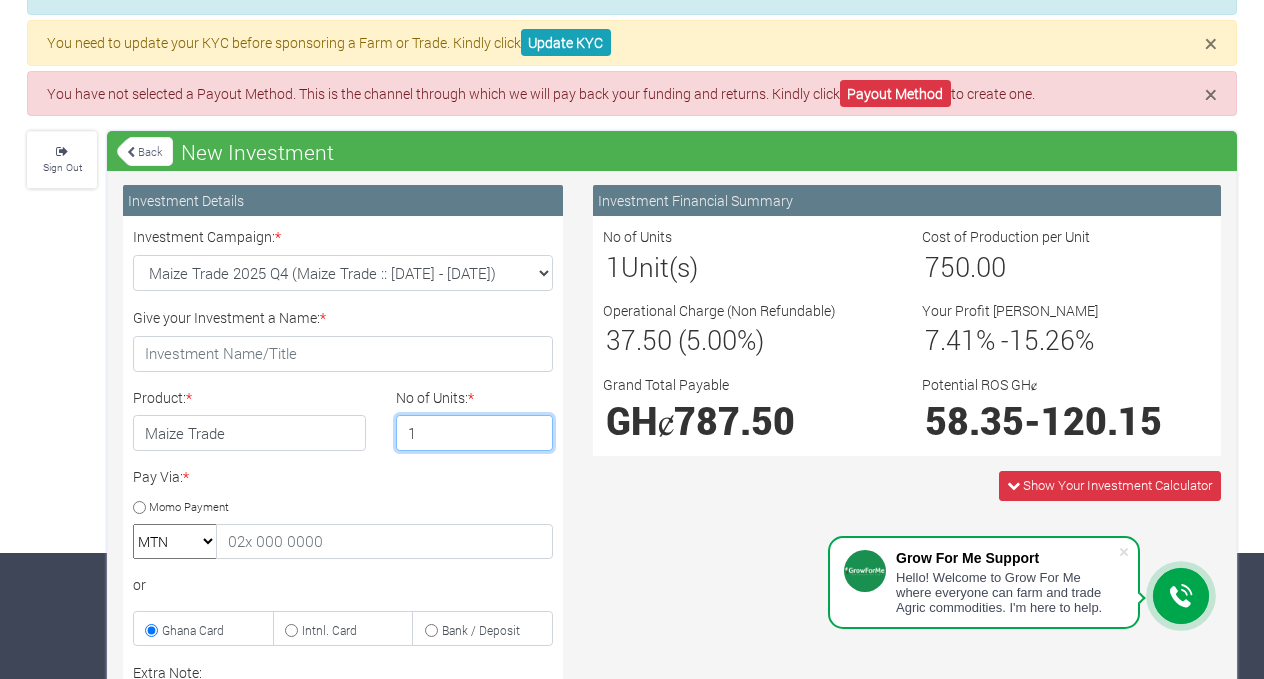 type on "1" 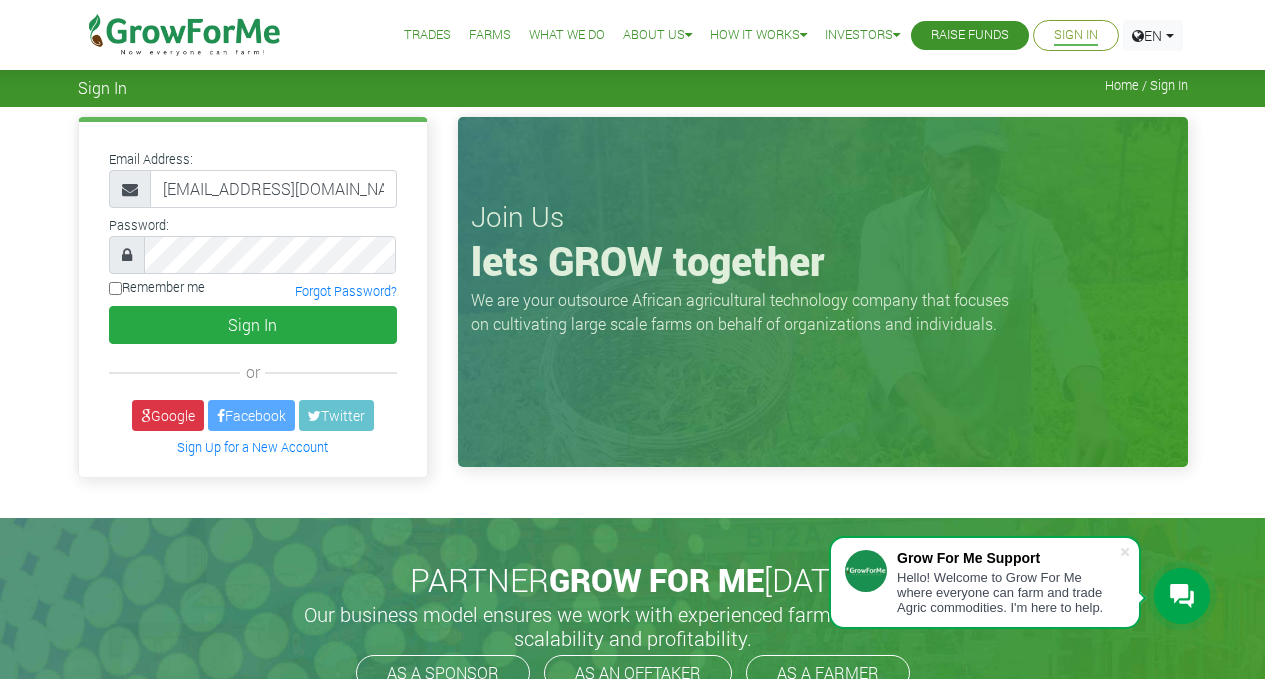 scroll, scrollTop: 0, scrollLeft: 0, axis: both 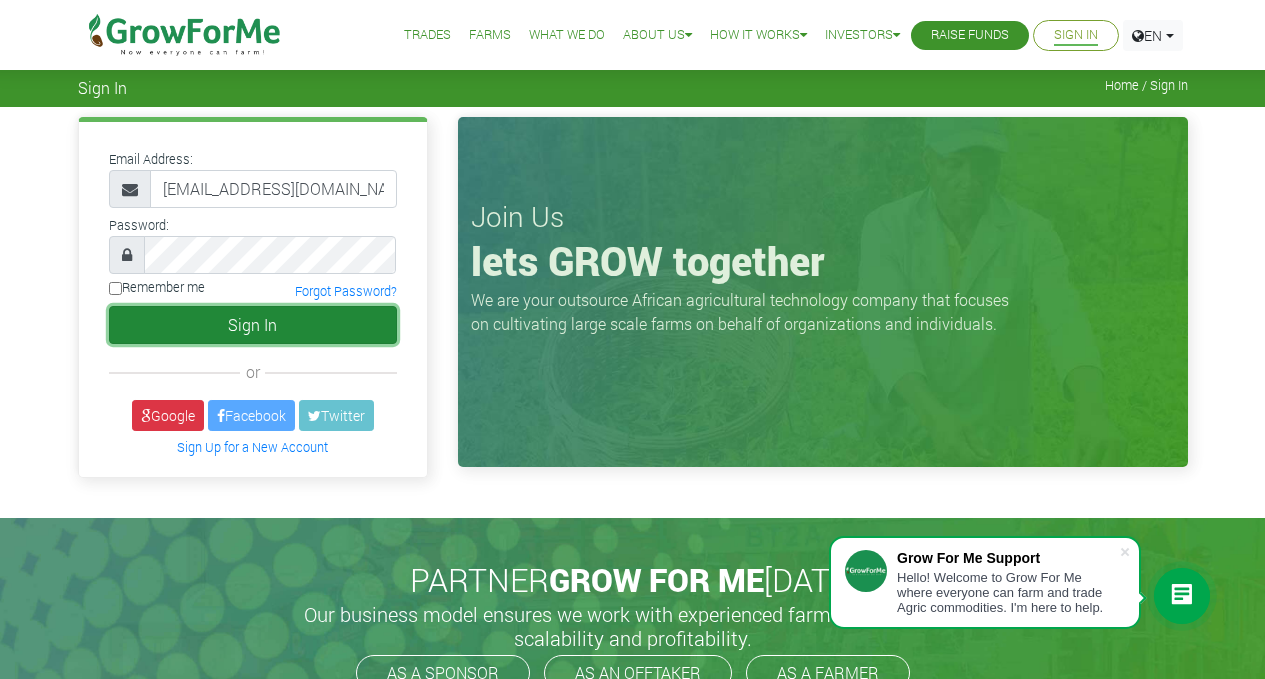 click on "Sign In" at bounding box center [253, 325] 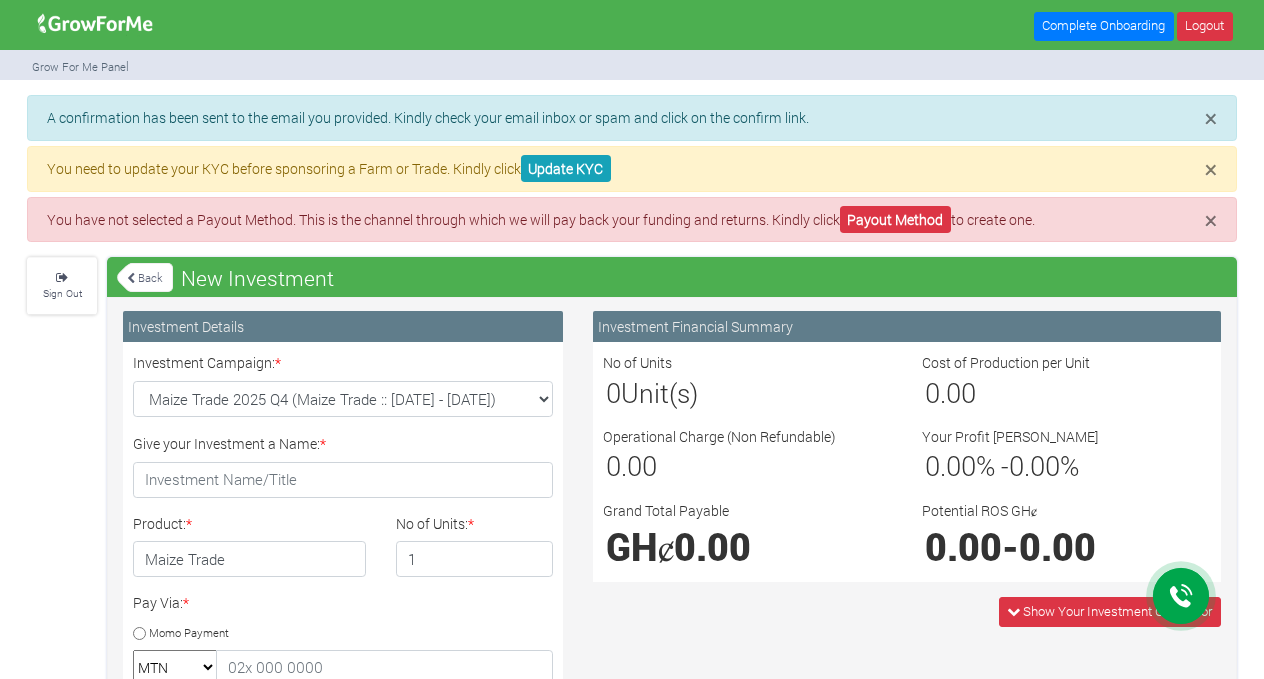 scroll, scrollTop: 0, scrollLeft: 0, axis: both 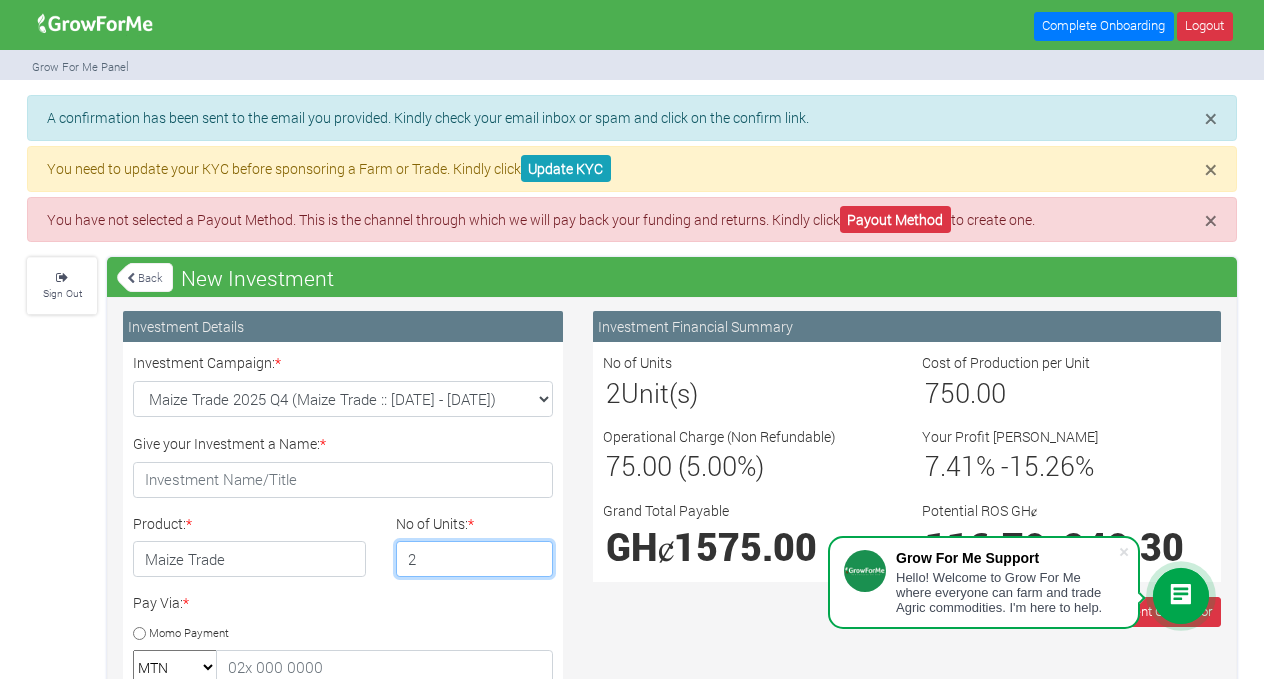 click on "2" at bounding box center [475, 559] 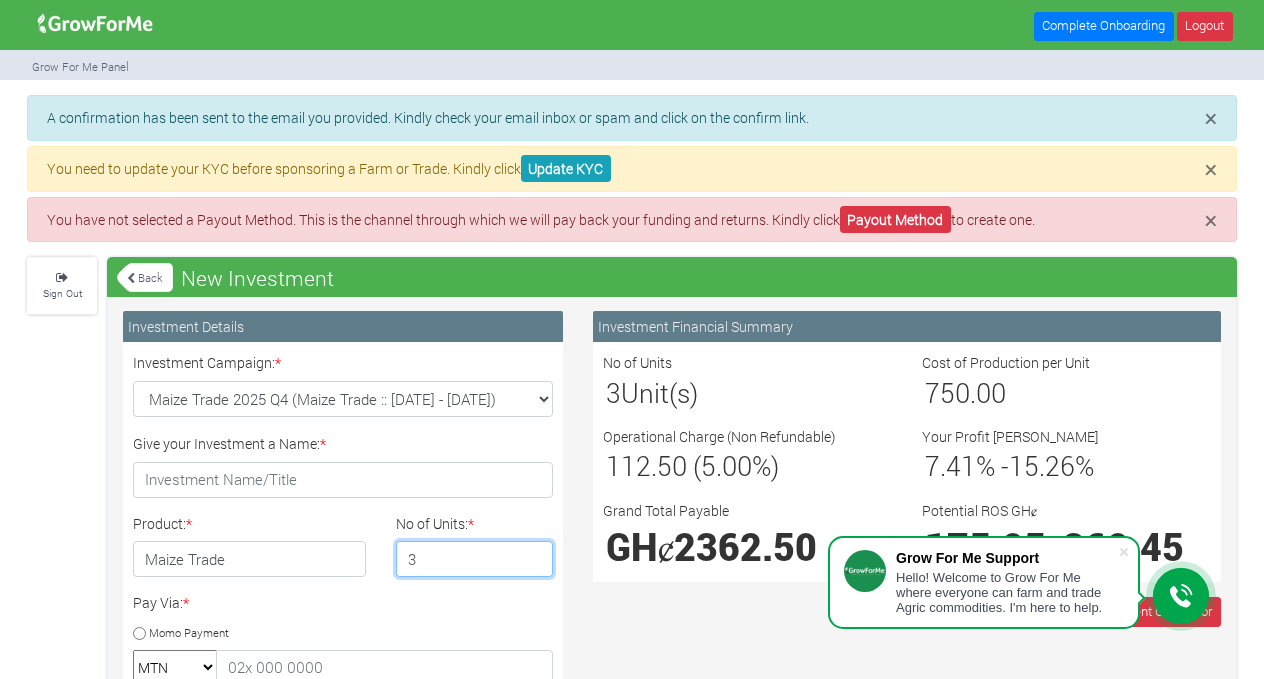 click on "3" at bounding box center [475, 559] 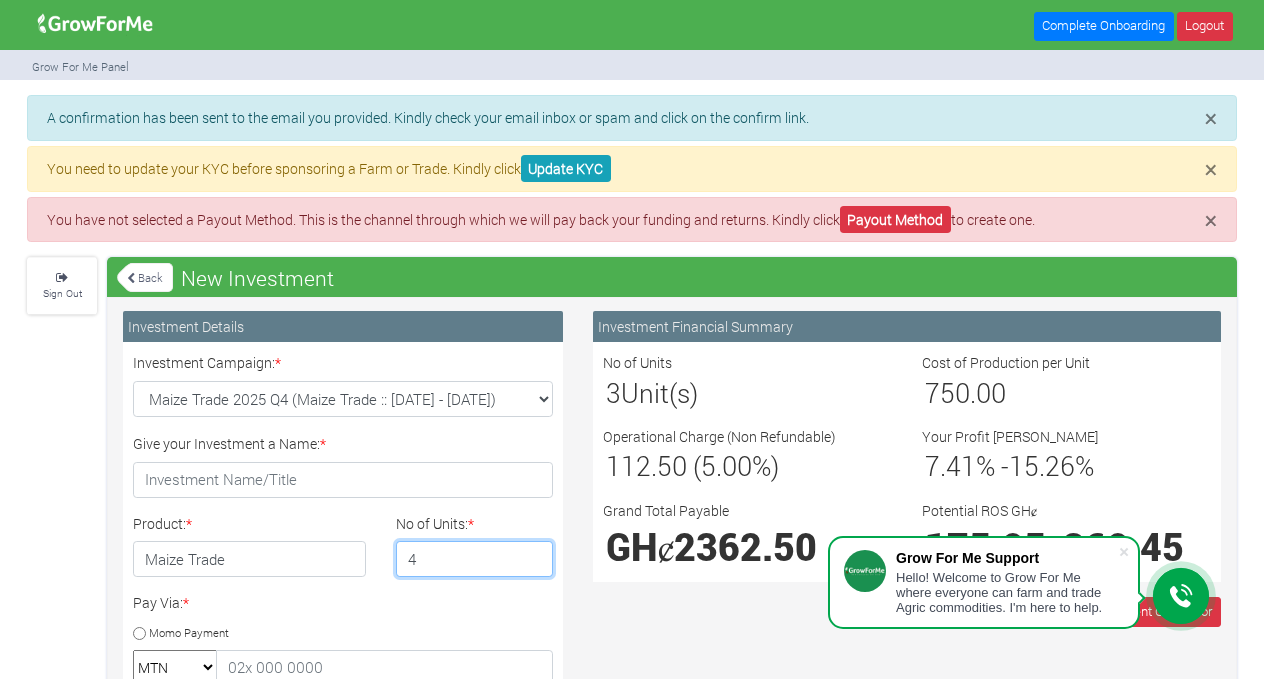 click on "4" at bounding box center (475, 559) 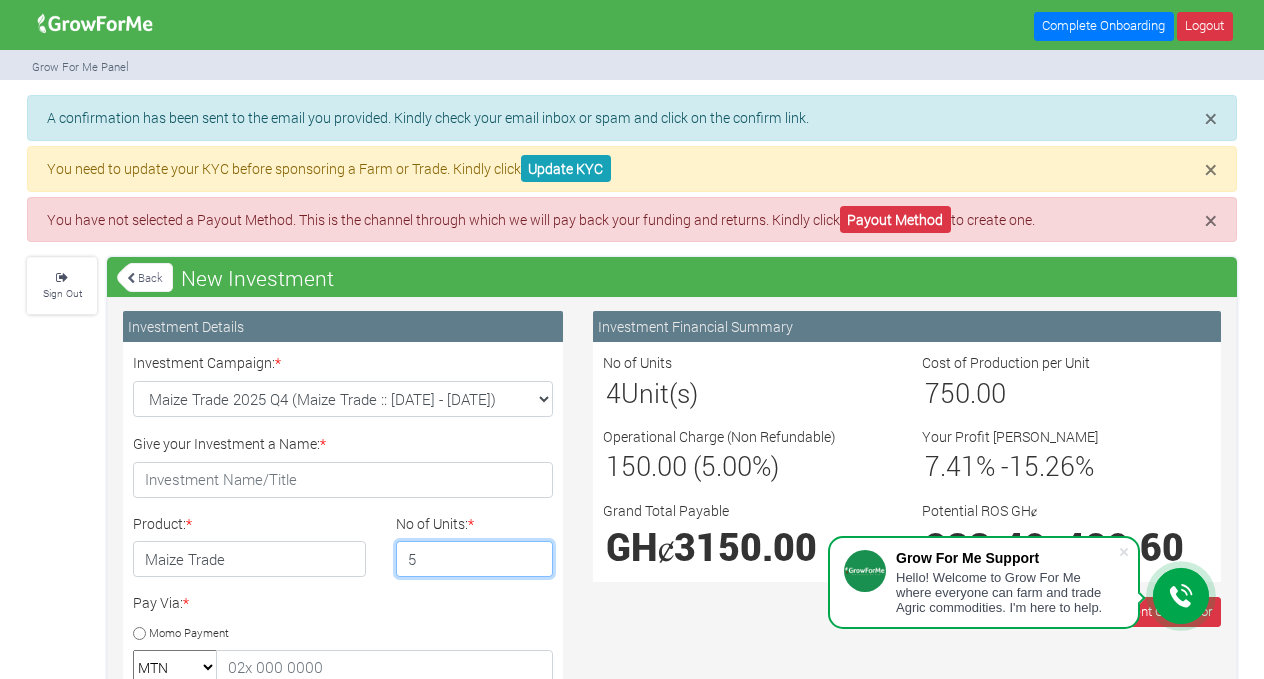 click on "5" at bounding box center [475, 559] 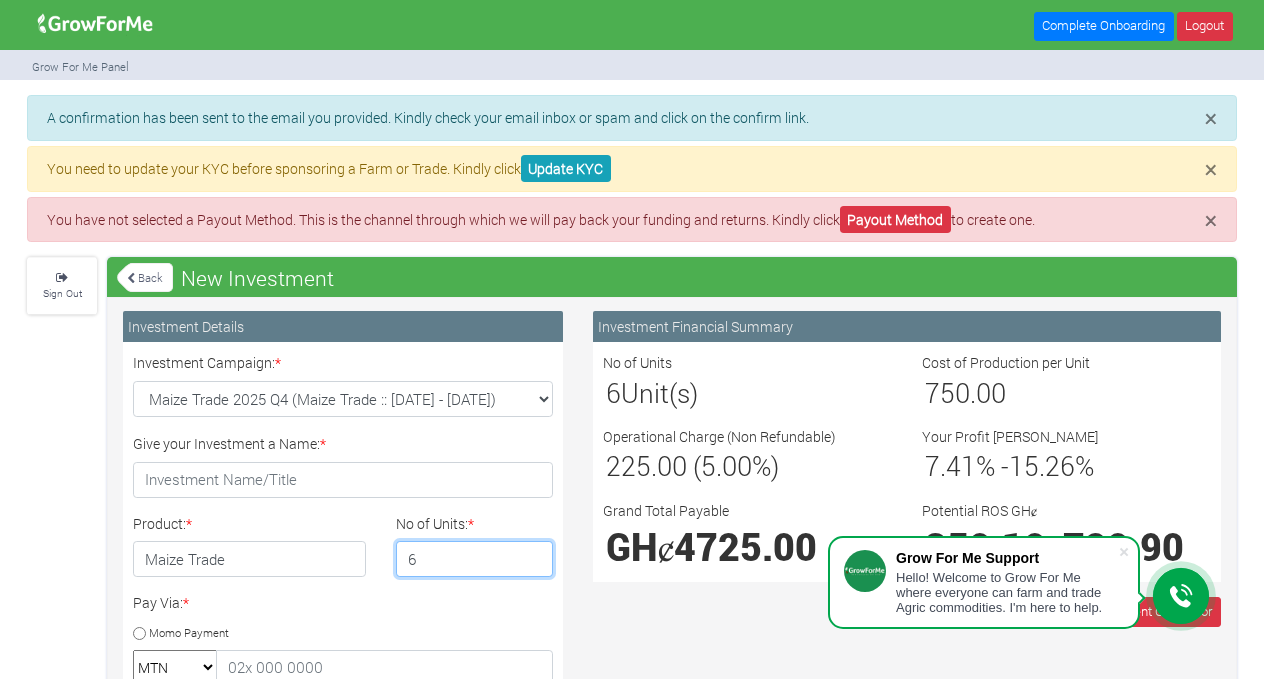 click on "6" at bounding box center (475, 559) 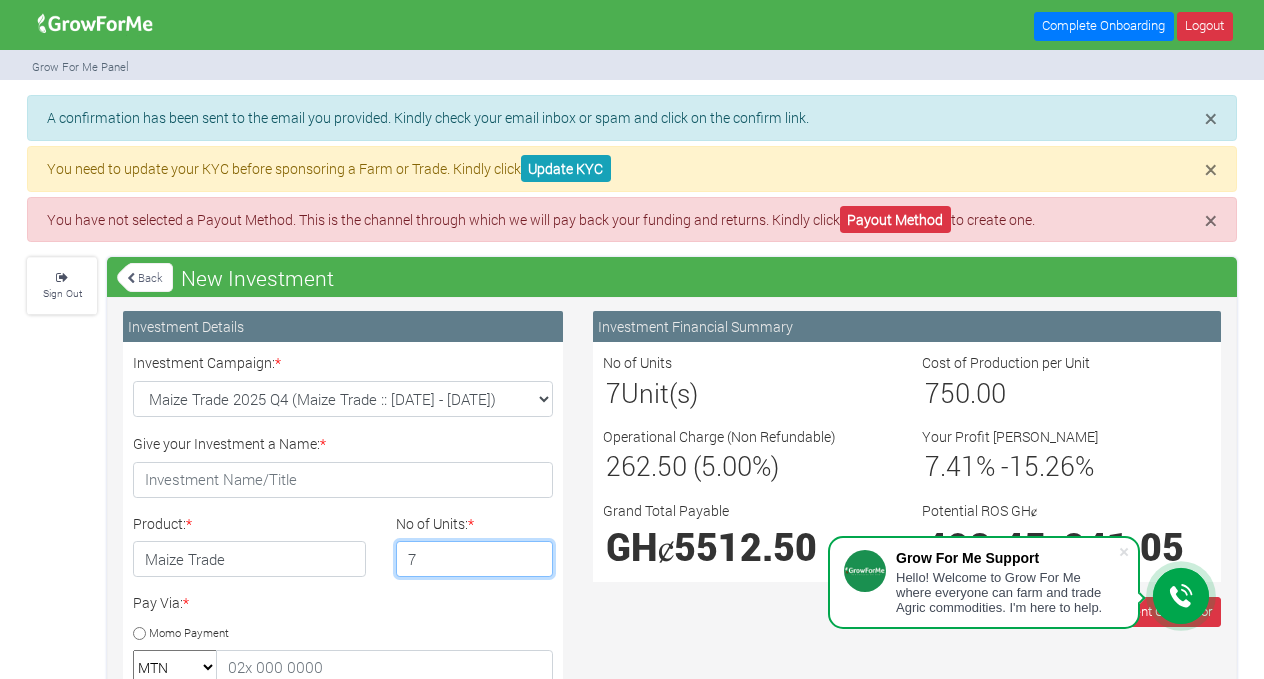click on "7" at bounding box center (475, 559) 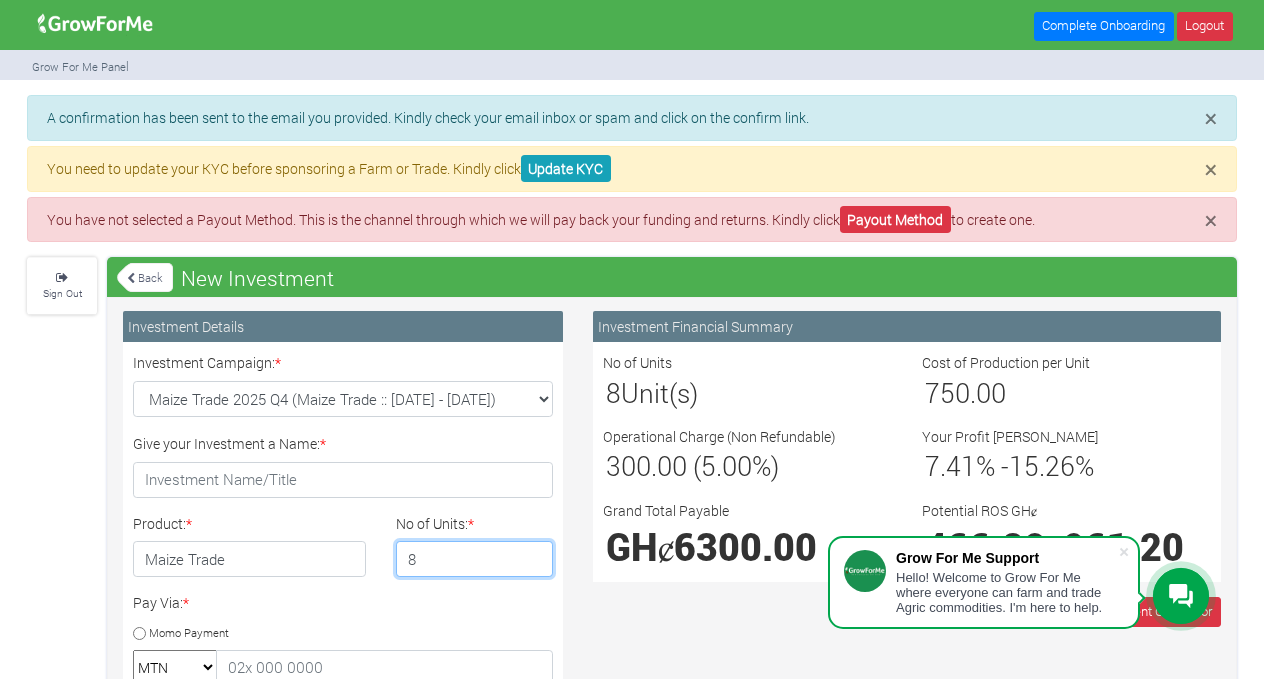 click on "8" at bounding box center (475, 559) 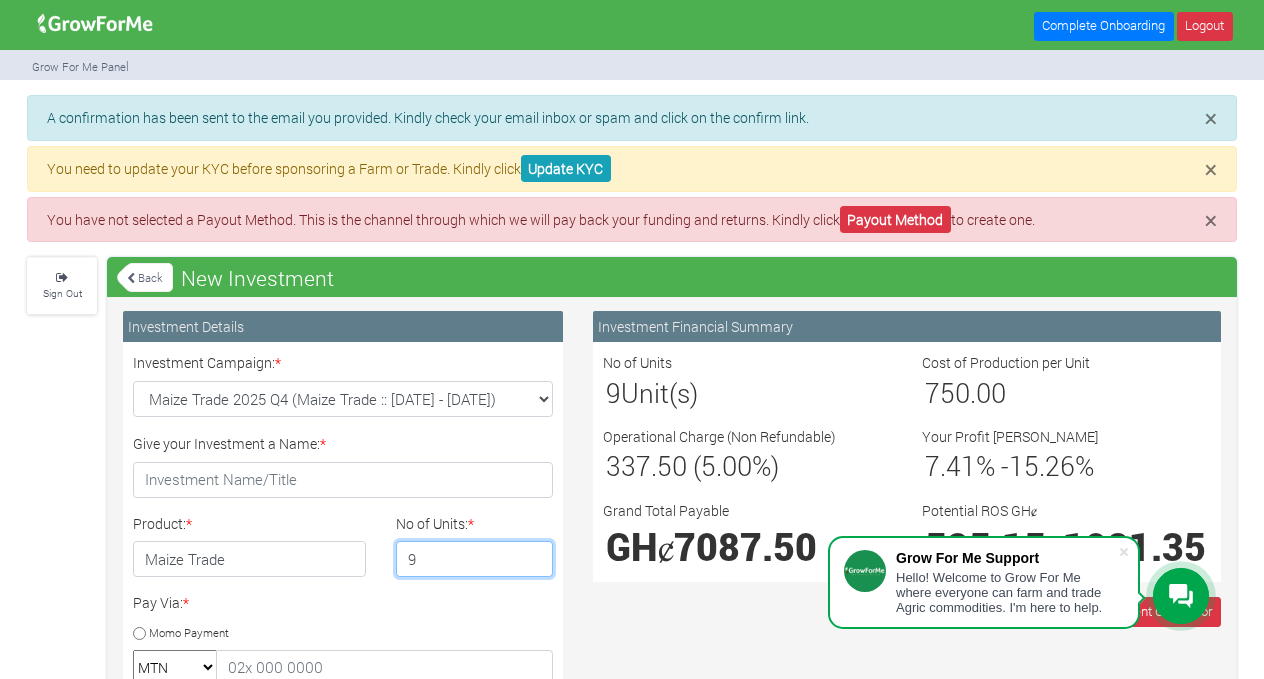 click on "9" at bounding box center (475, 559) 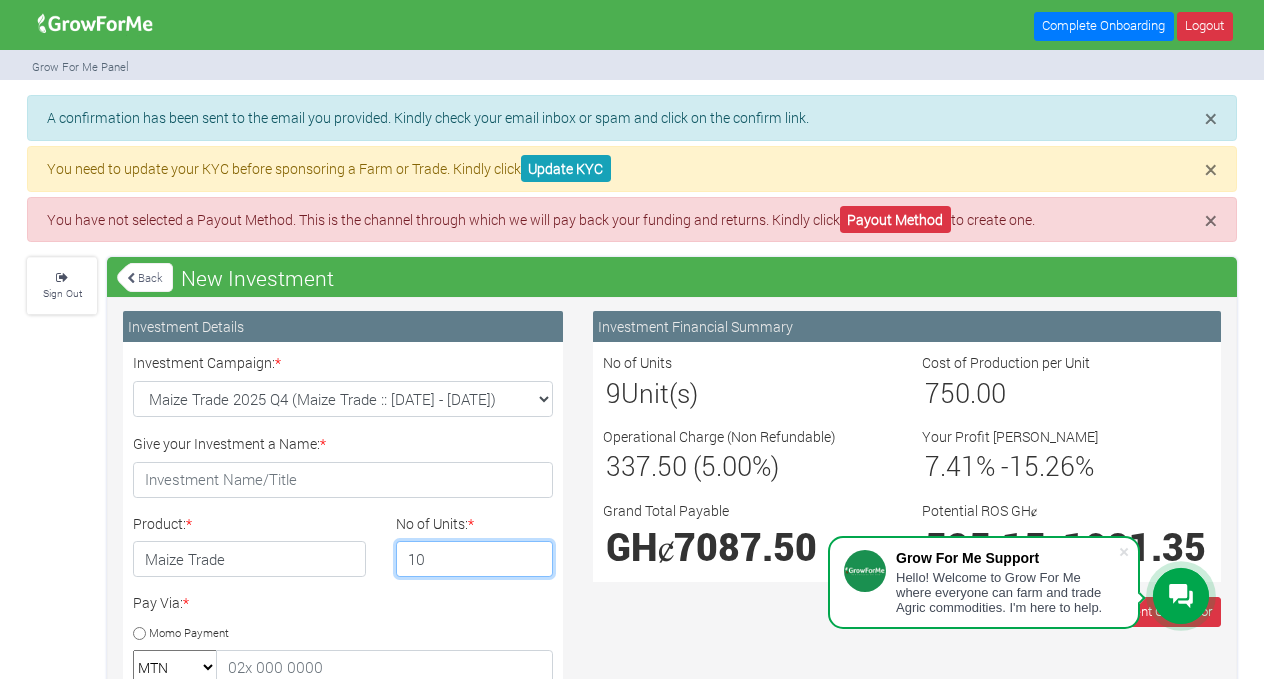 click on "10" at bounding box center [475, 559] 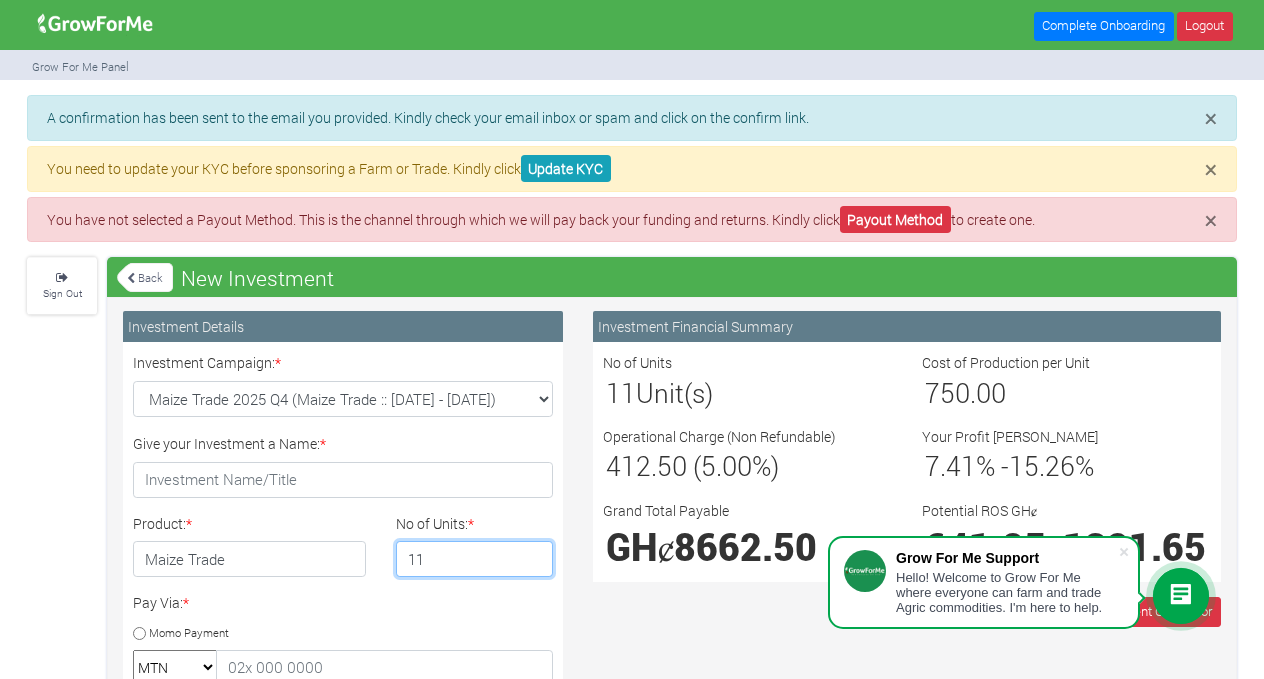 click on "11" at bounding box center (475, 559) 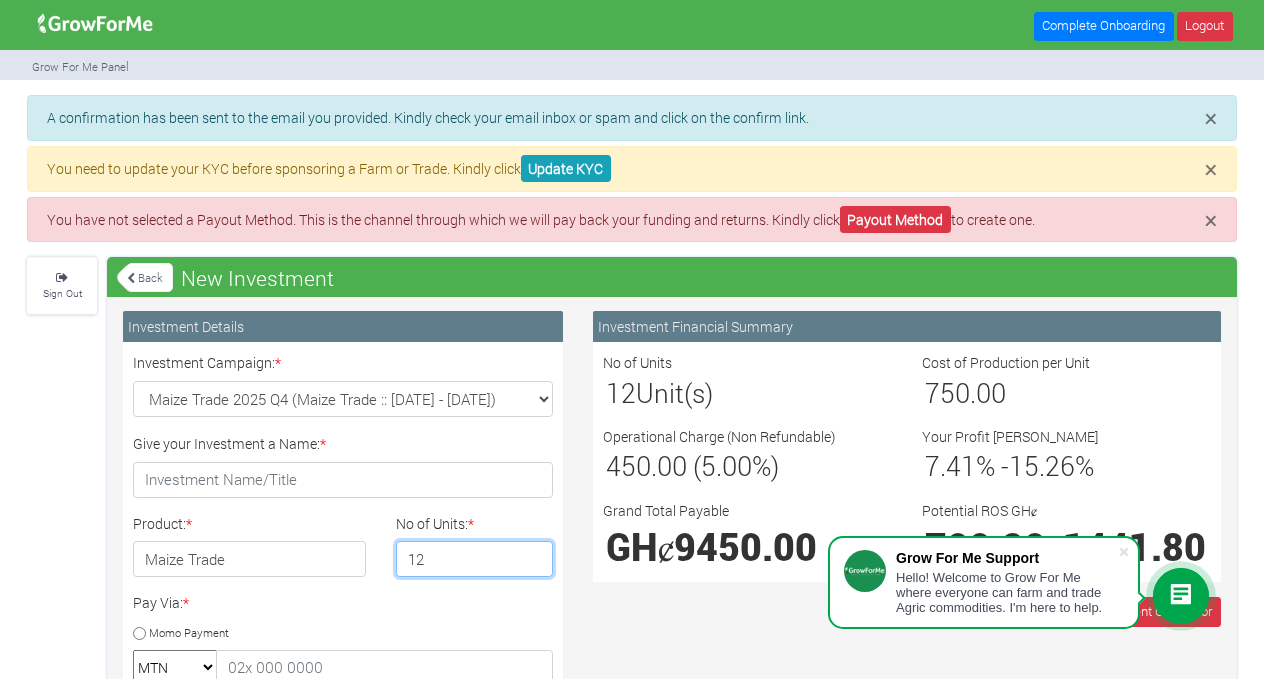 click on "12" at bounding box center [475, 559] 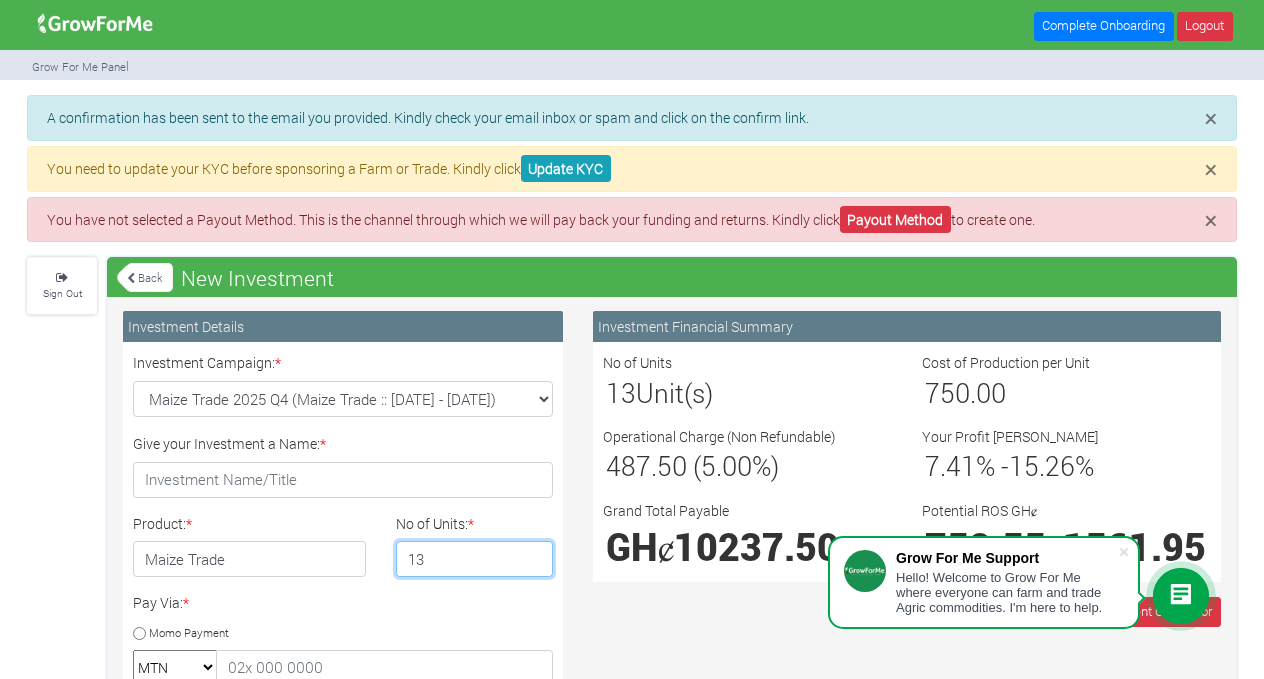 click on "13" at bounding box center (475, 559) 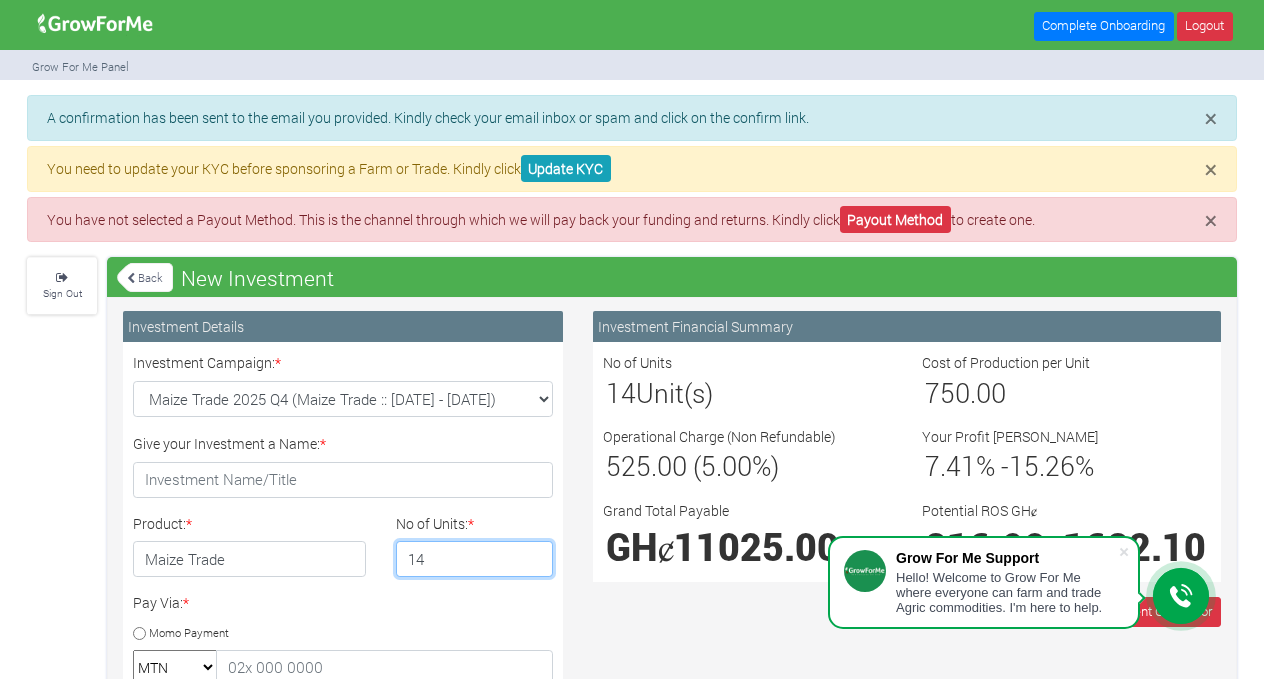 click on "14" at bounding box center (475, 559) 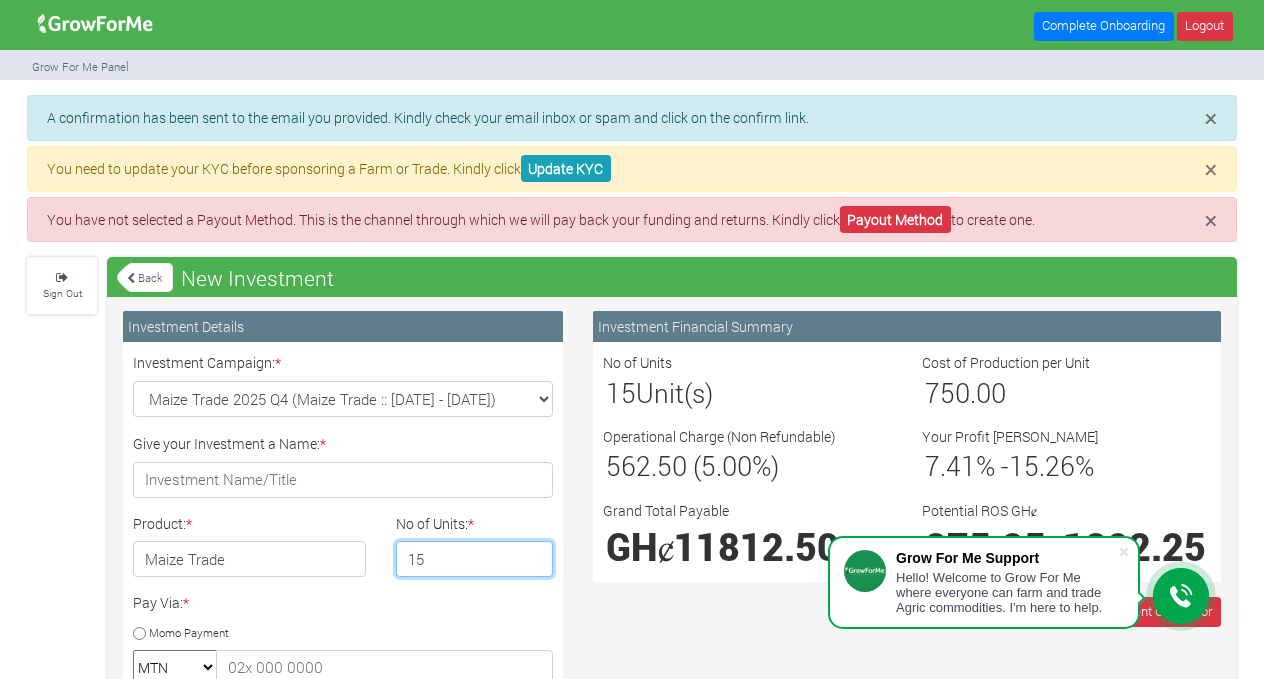 type on "15" 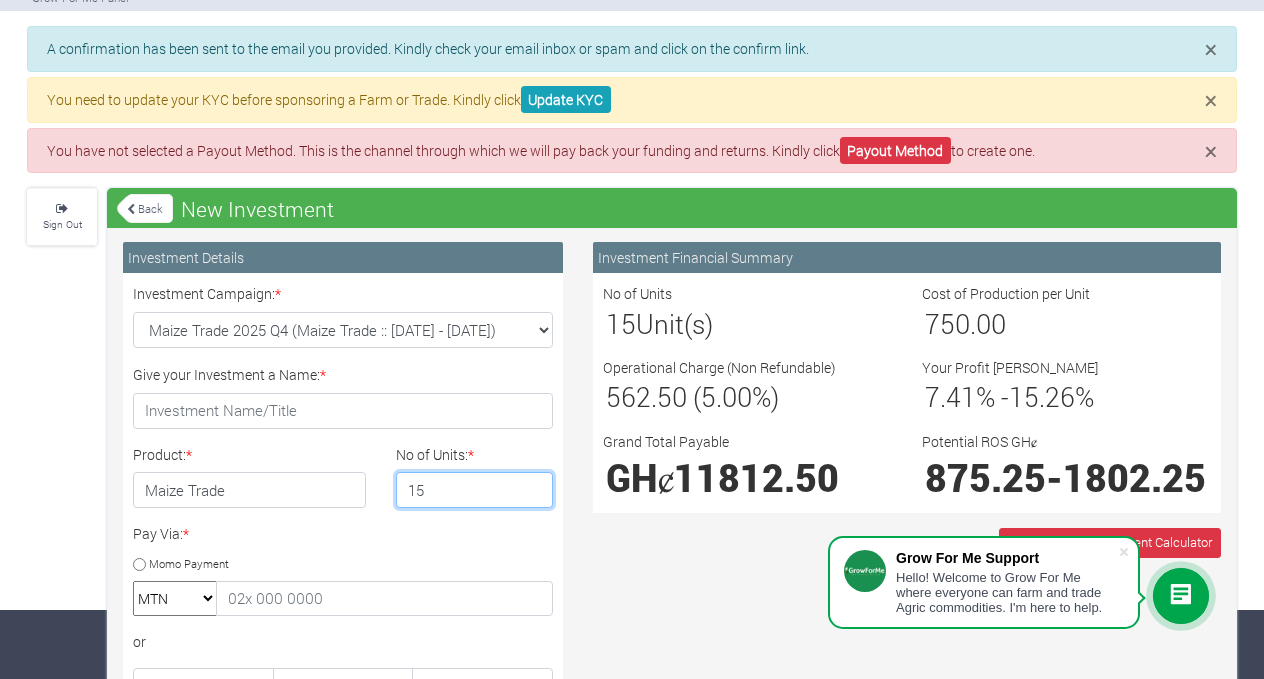 scroll, scrollTop: 74, scrollLeft: 0, axis: vertical 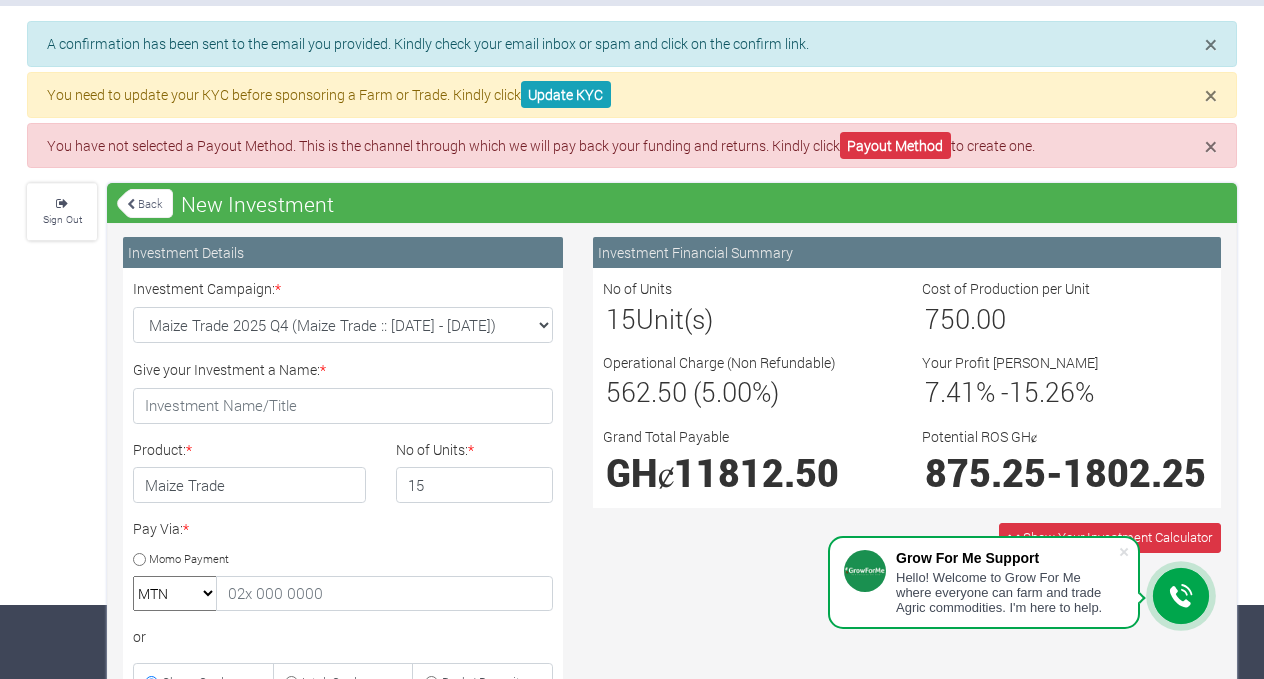 click on "Grand Total Payable
GHȼ  11812.50" at bounding box center (747, 462) 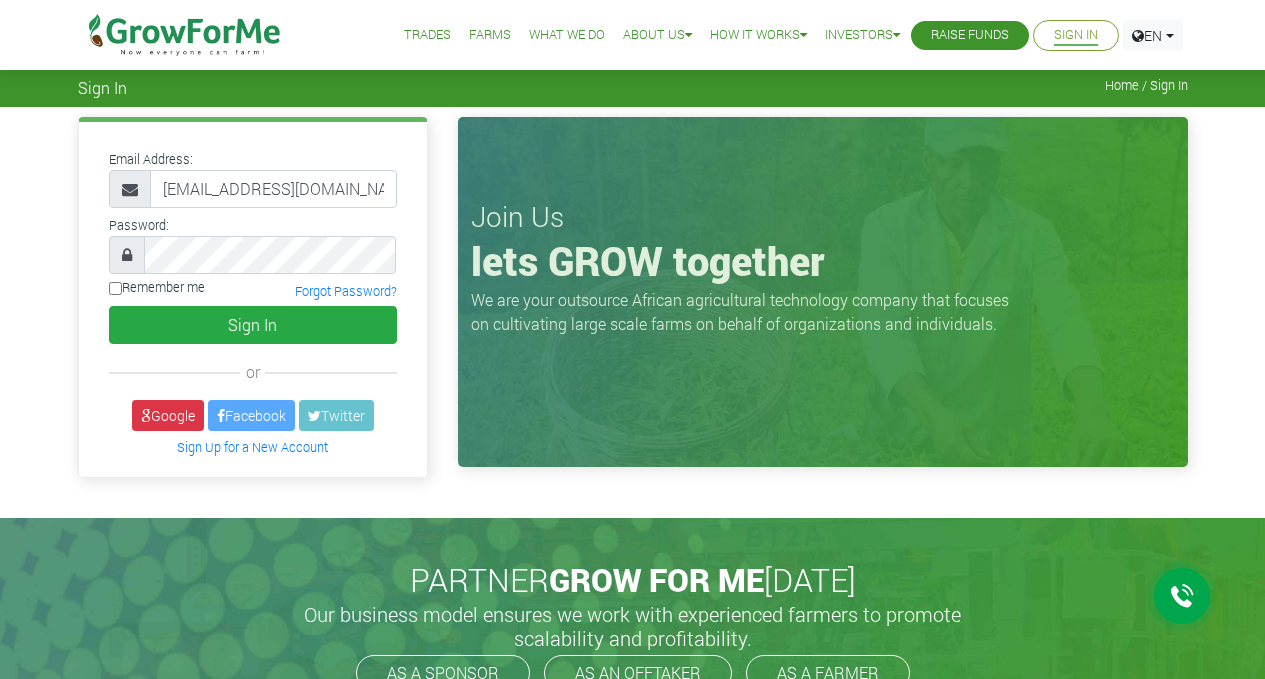 scroll, scrollTop: 0, scrollLeft: 0, axis: both 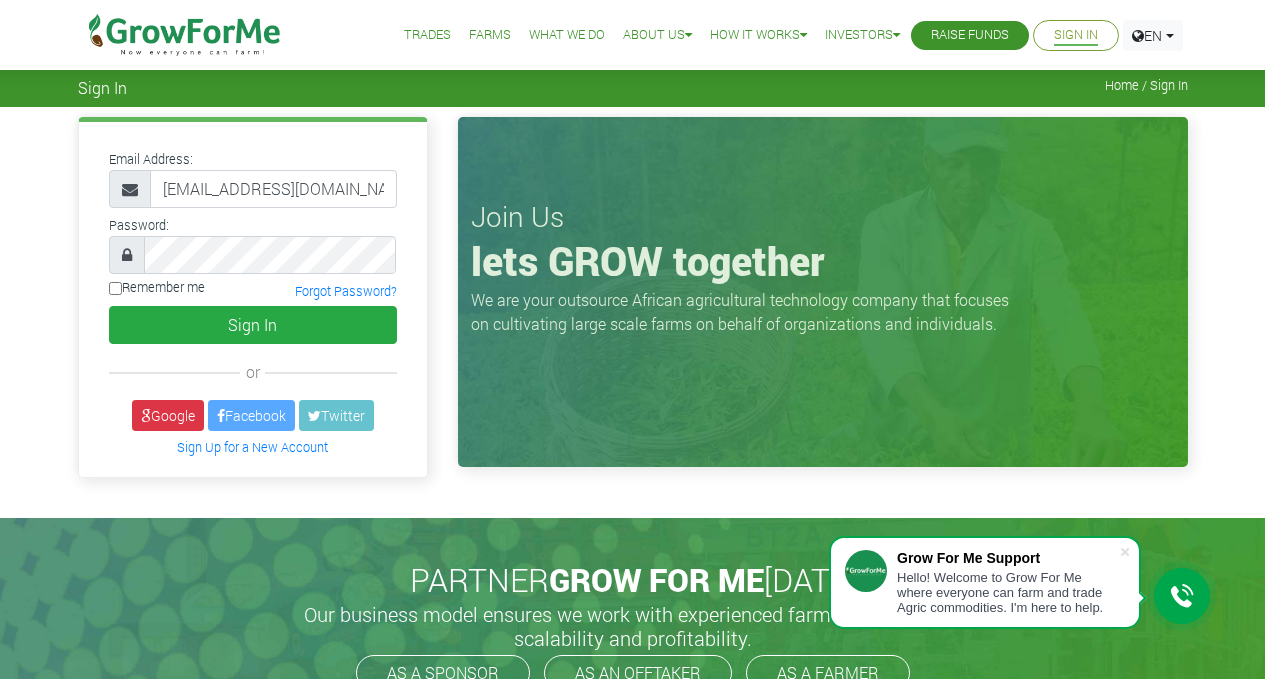 click on "Trades" at bounding box center (427, 35) 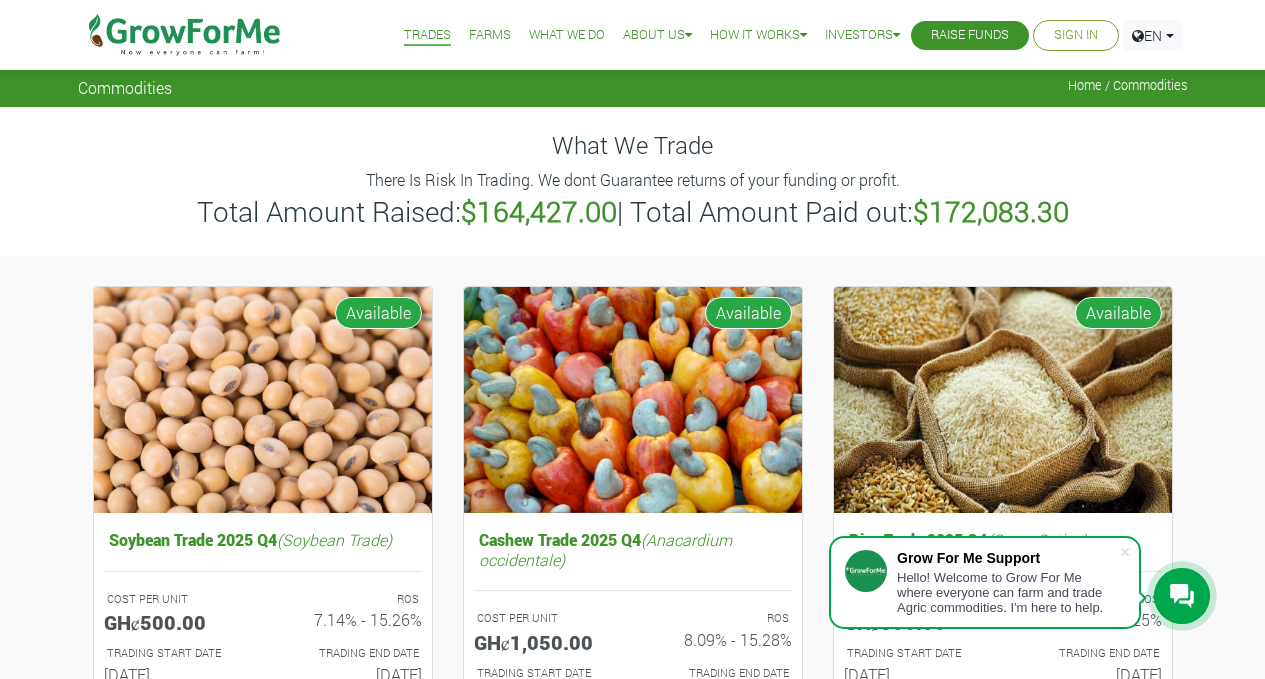 scroll, scrollTop: 37, scrollLeft: 0, axis: vertical 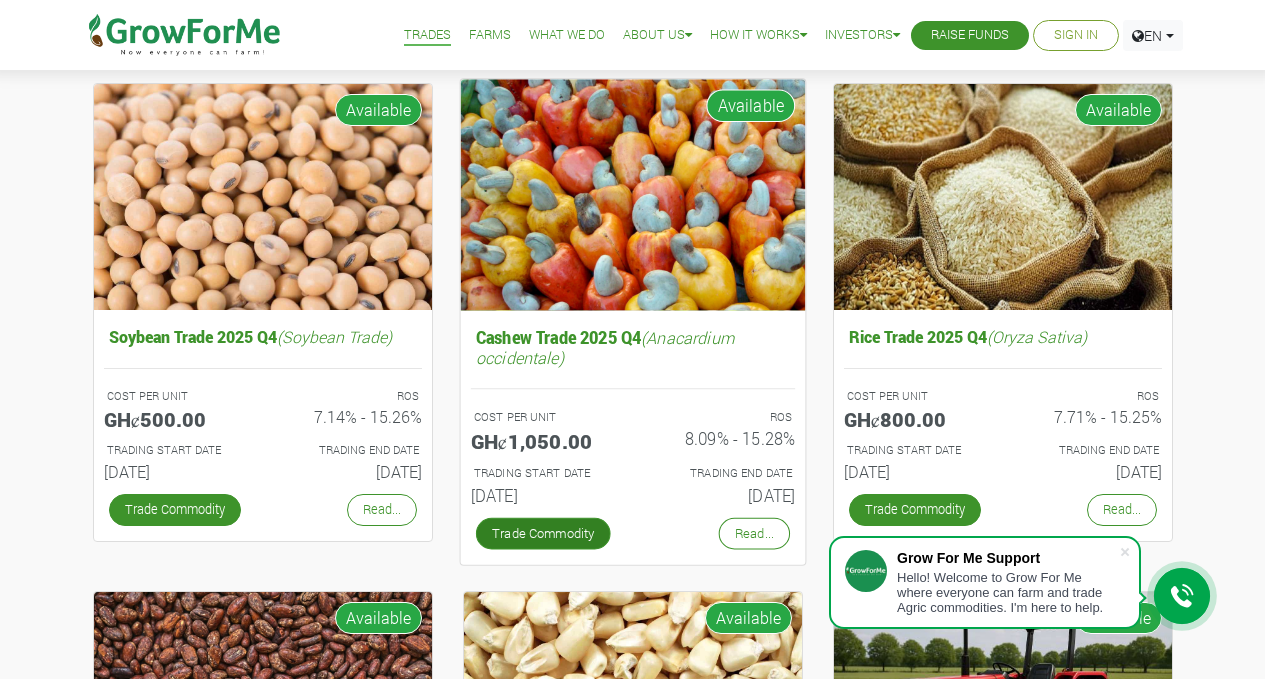 click on "Trade Commodity" at bounding box center (542, 533) 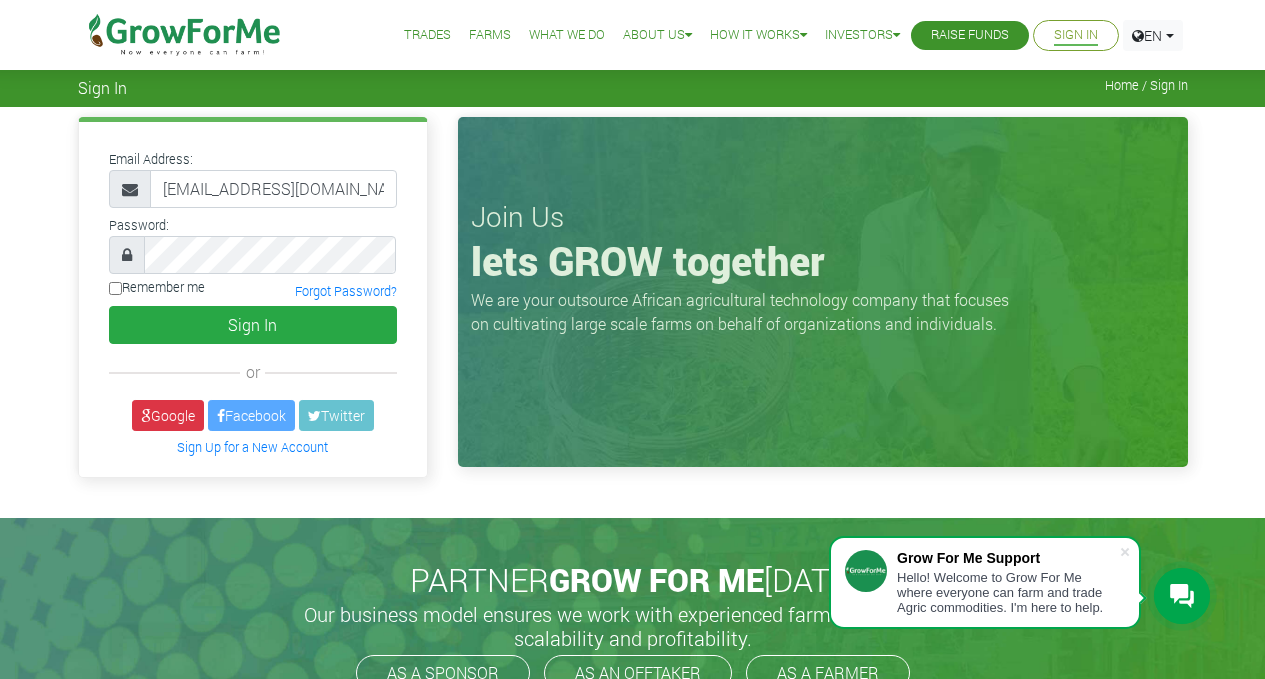 scroll, scrollTop: 0, scrollLeft: 0, axis: both 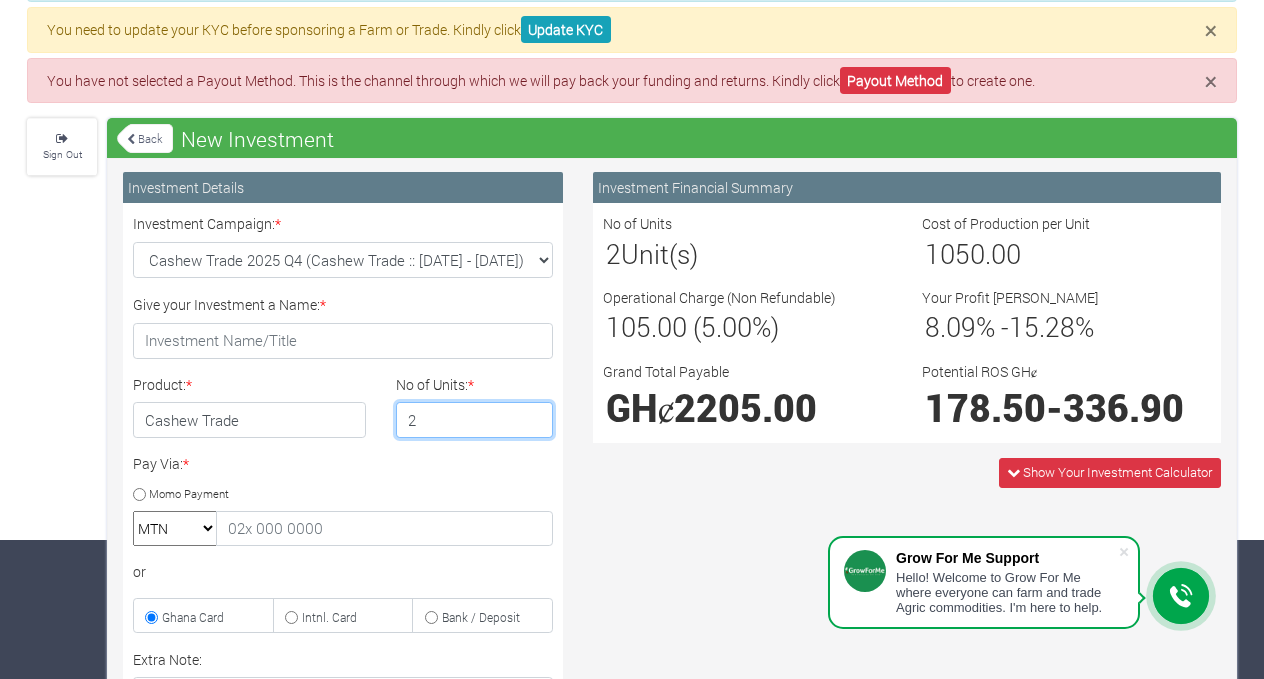 click on "2" at bounding box center [475, 420] 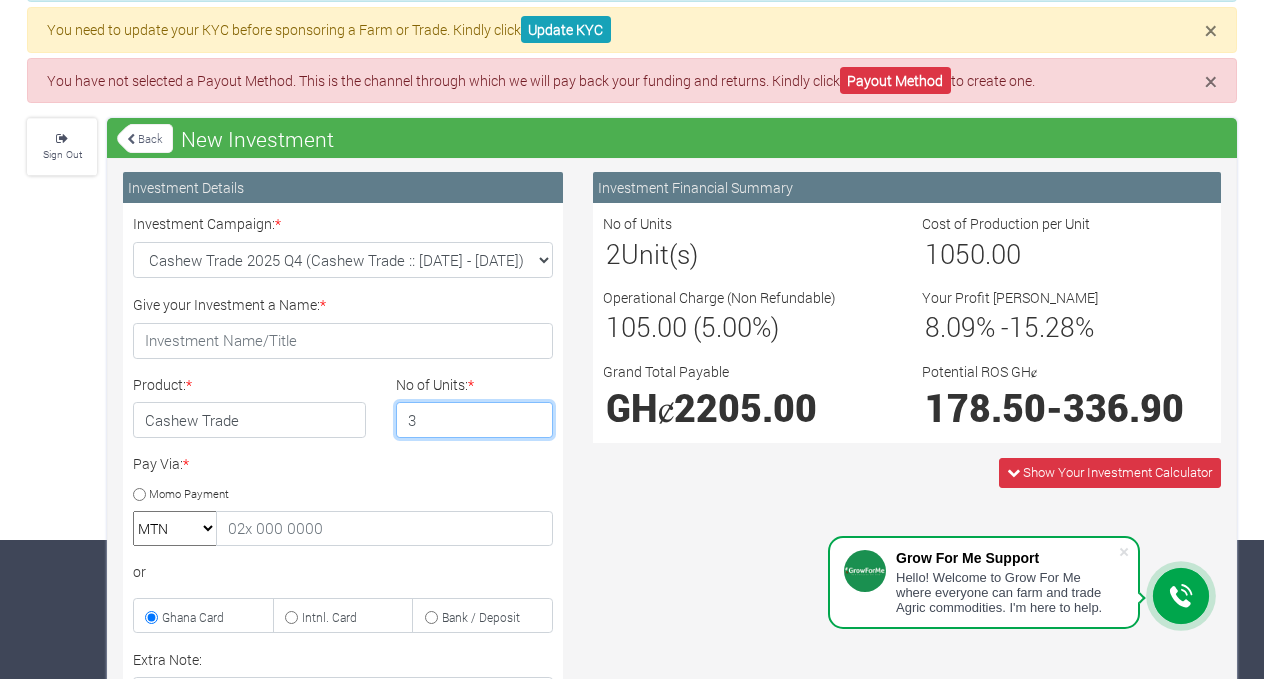 click on "3" at bounding box center [475, 420] 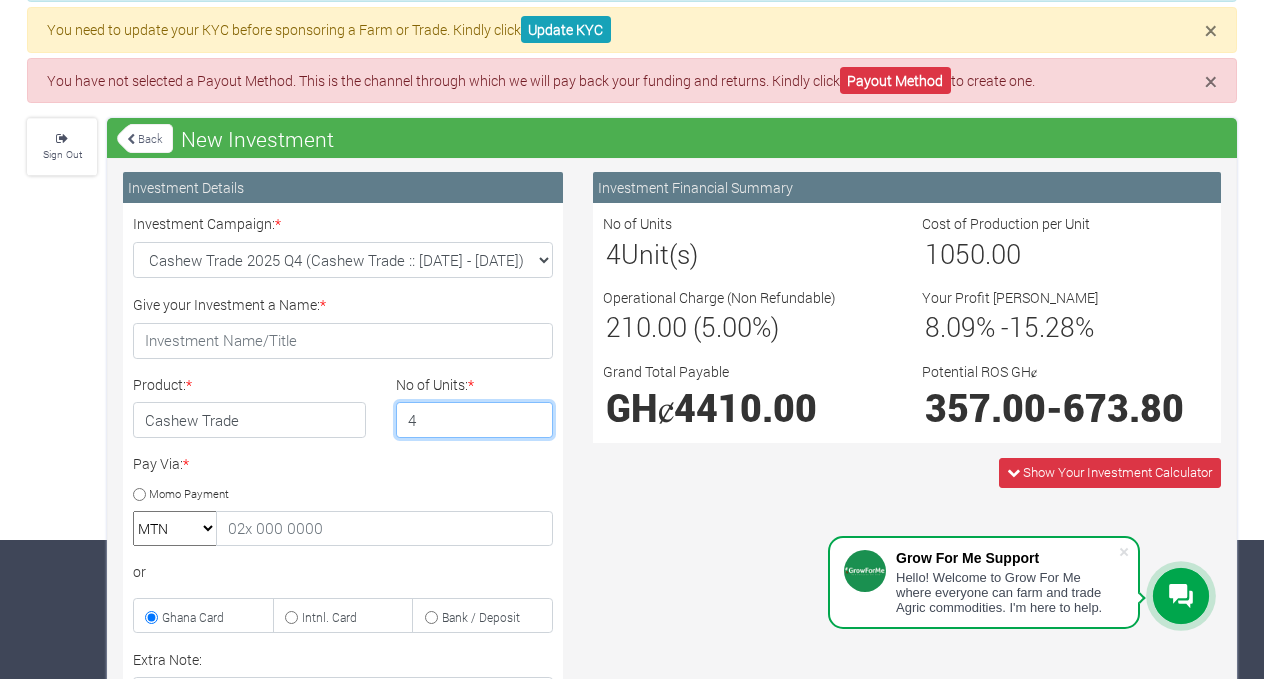click on "4" at bounding box center [475, 420] 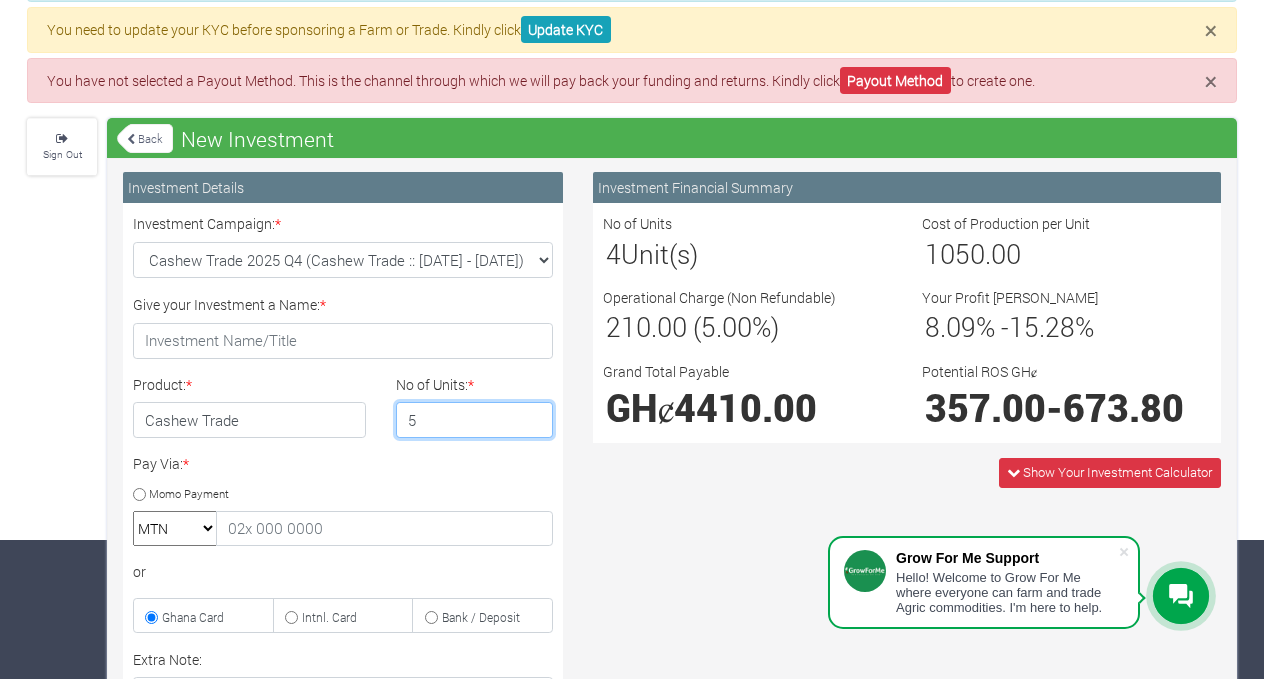 click on "5" at bounding box center (475, 420) 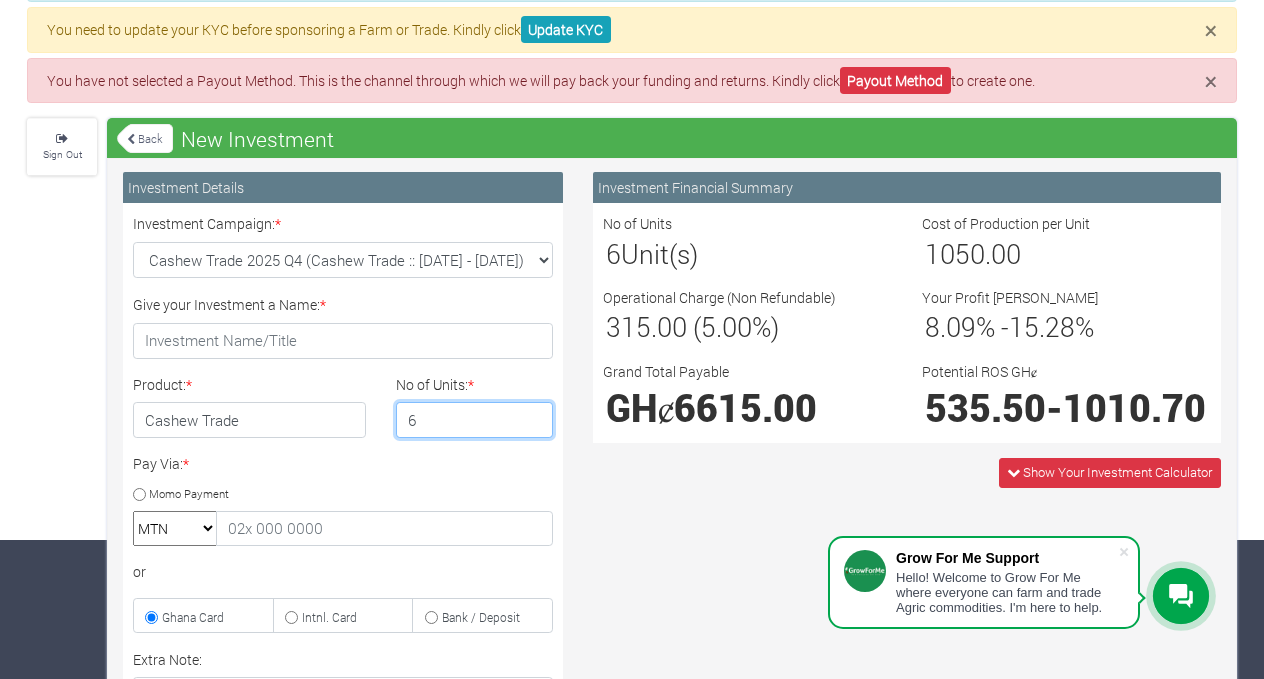 click on "6" at bounding box center [475, 420] 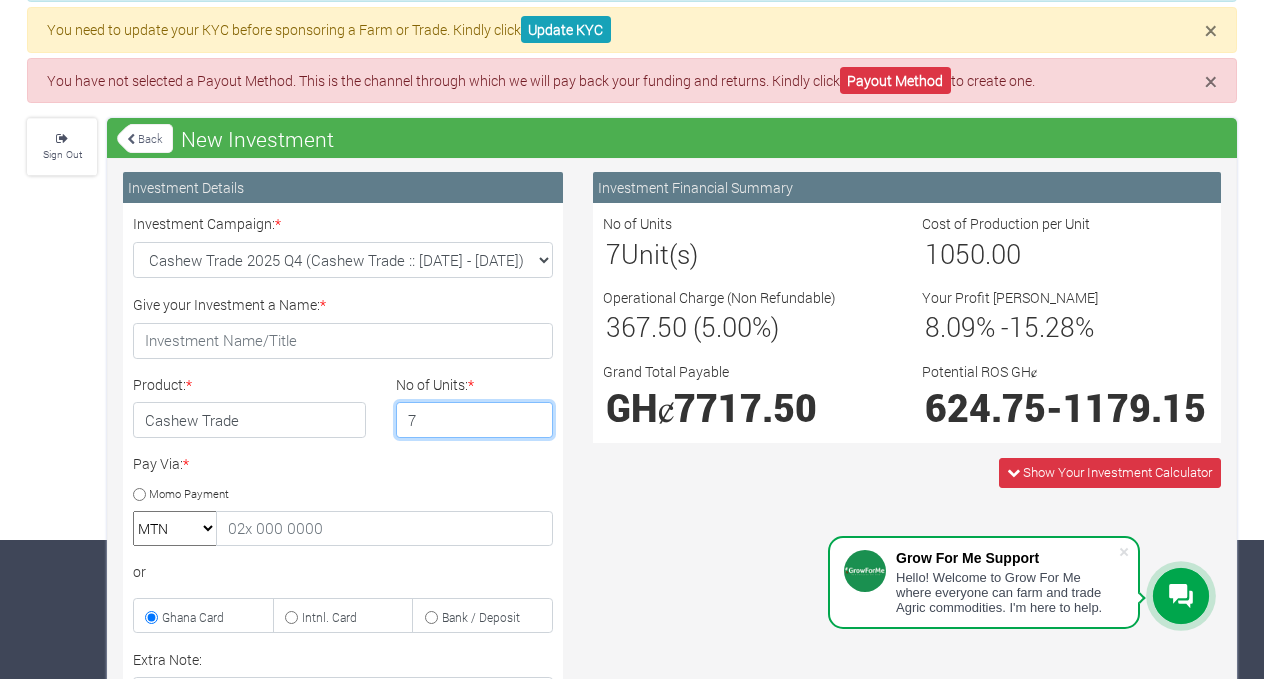 click on "7" at bounding box center (475, 420) 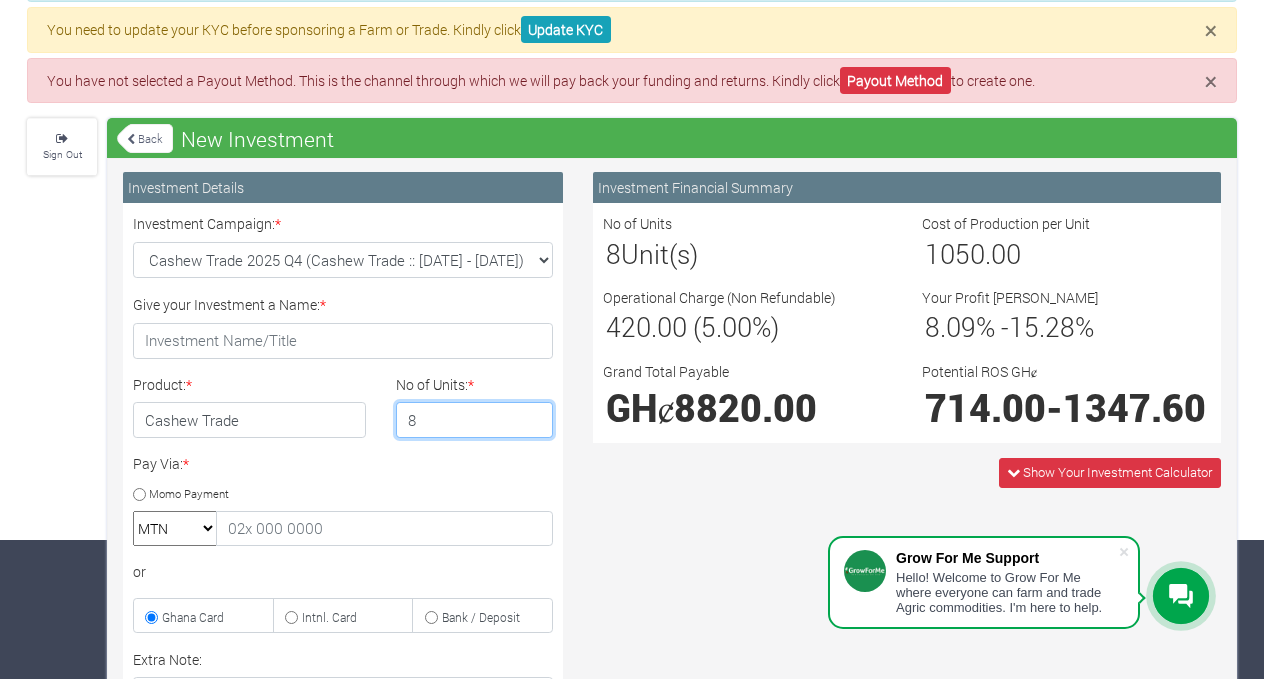 click on "8" at bounding box center [475, 420] 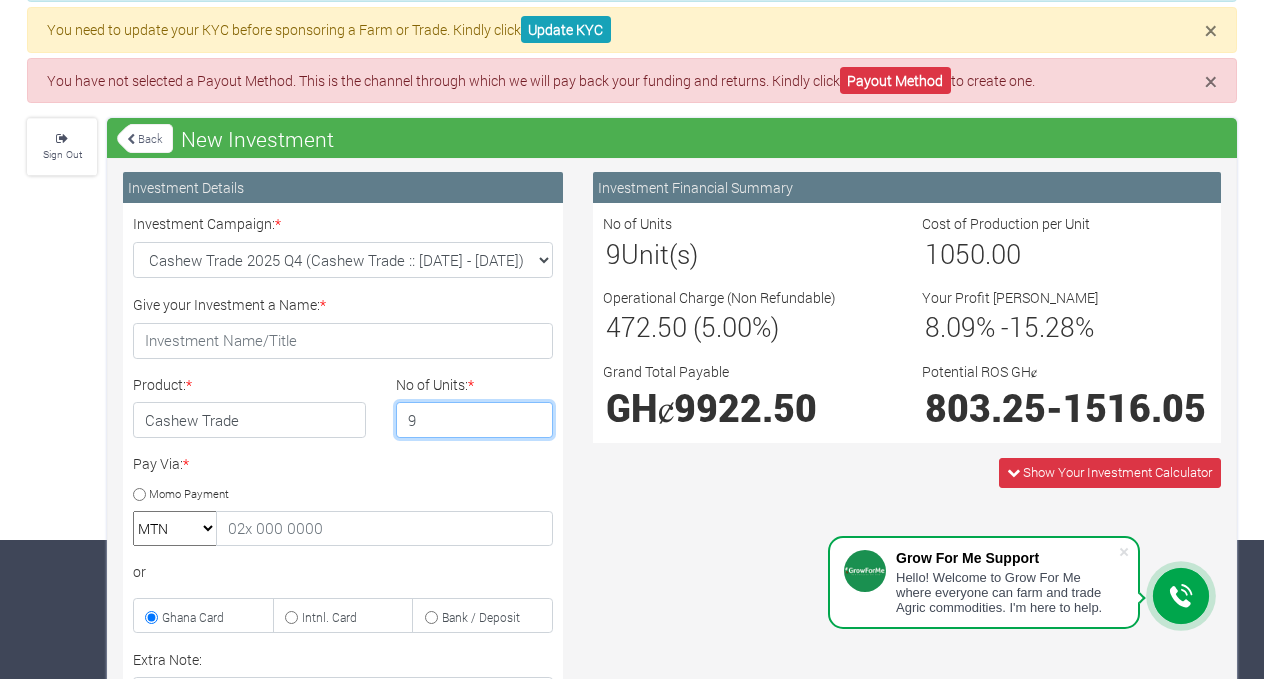 click on "9" at bounding box center (475, 420) 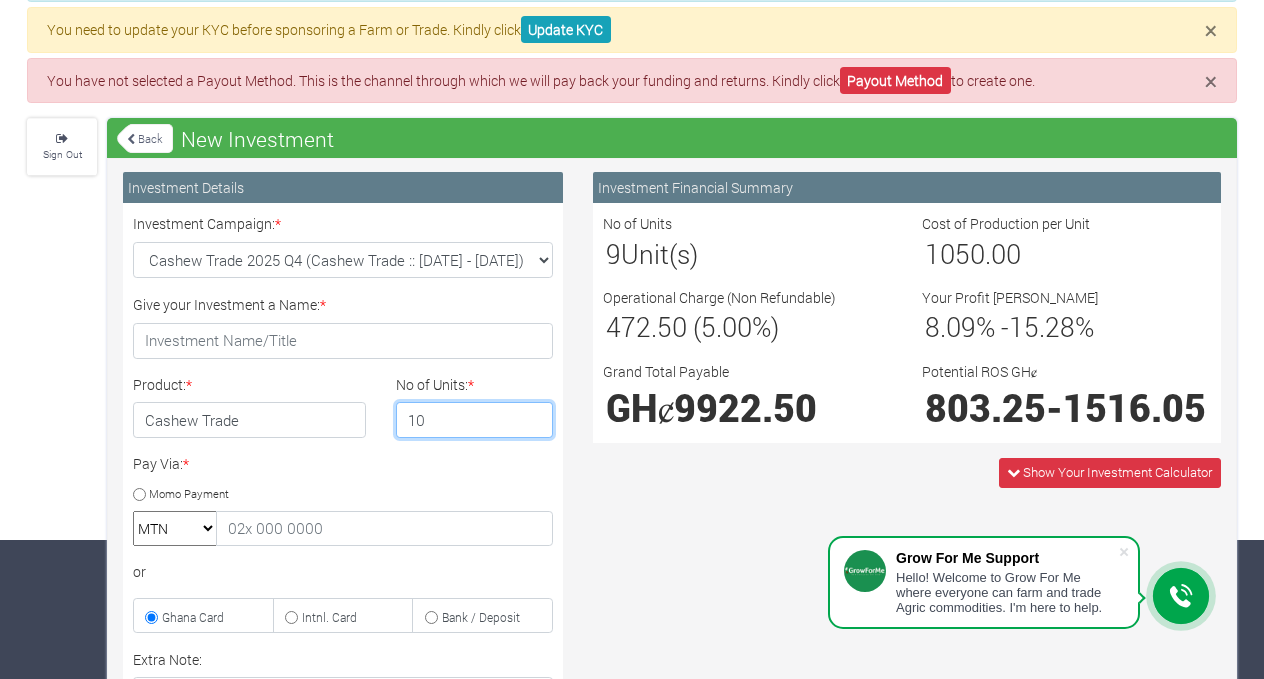 click on "10" at bounding box center [475, 420] 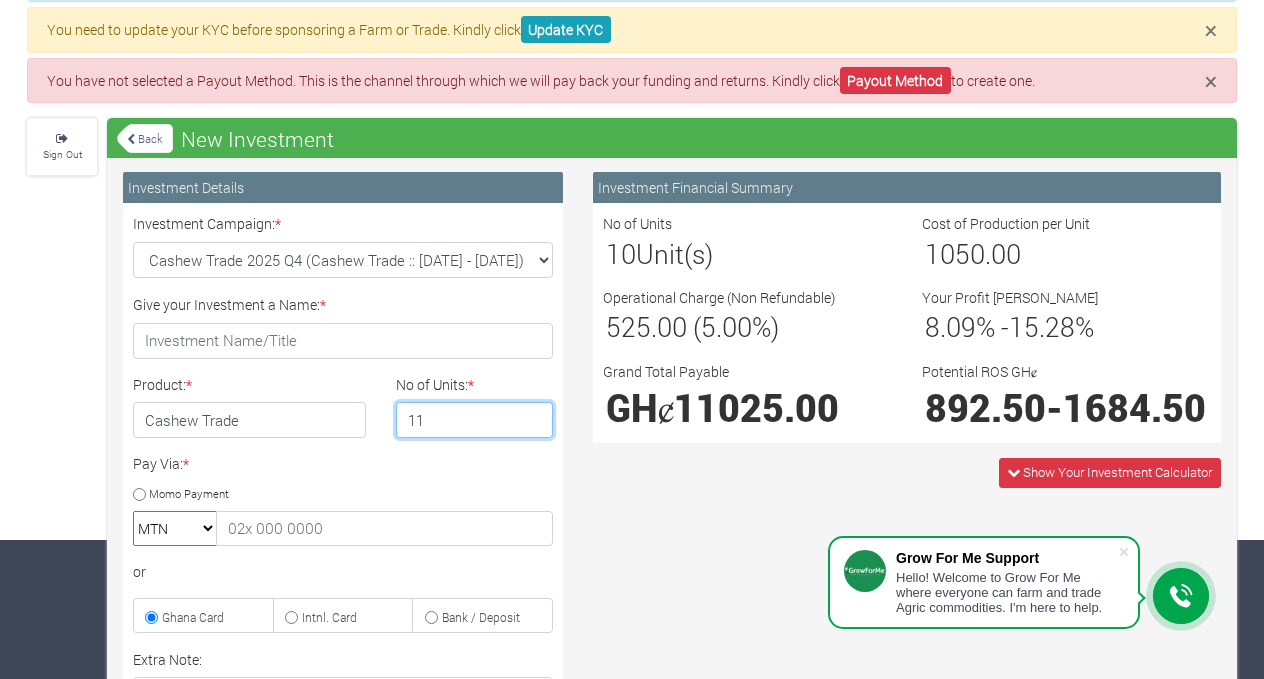 click on "11" at bounding box center (475, 420) 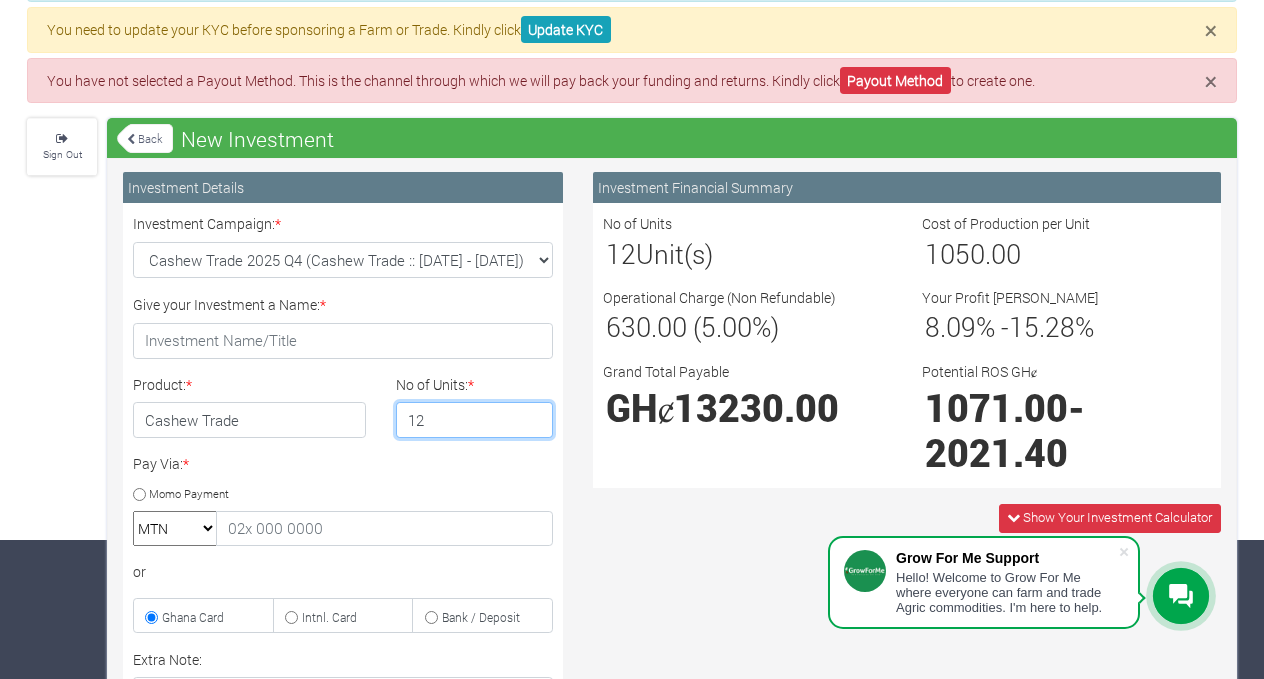 click on "12" at bounding box center (475, 420) 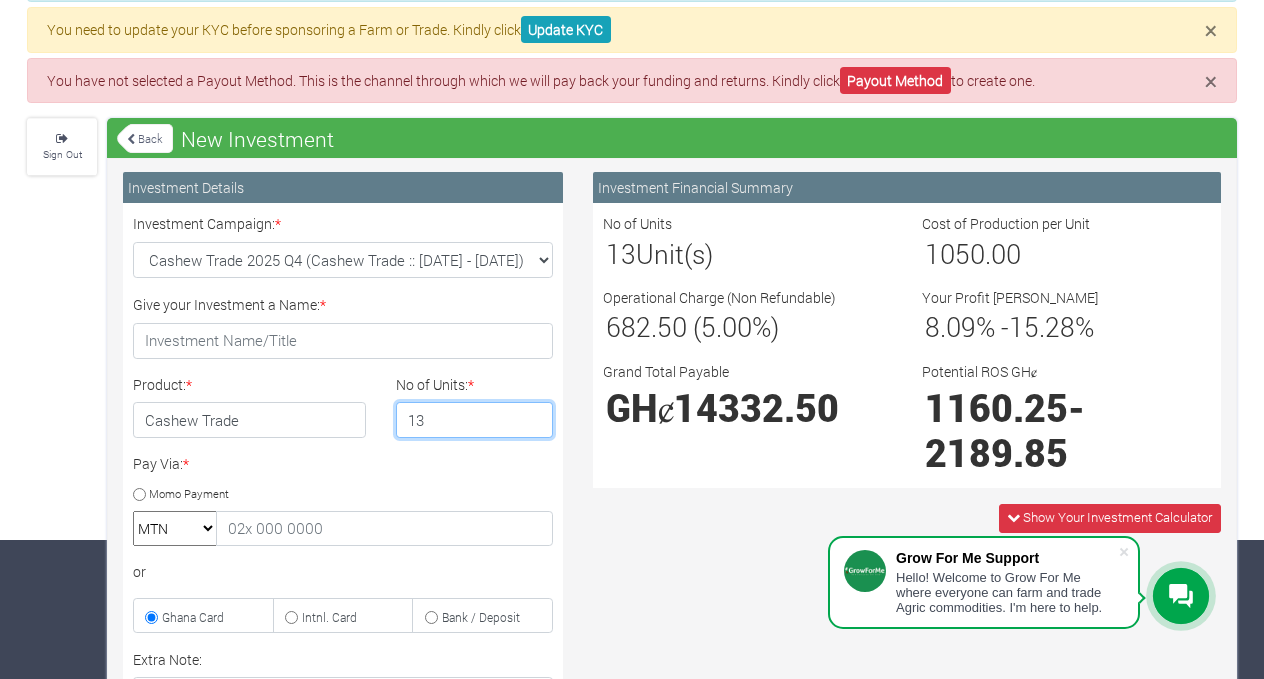 type on "13" 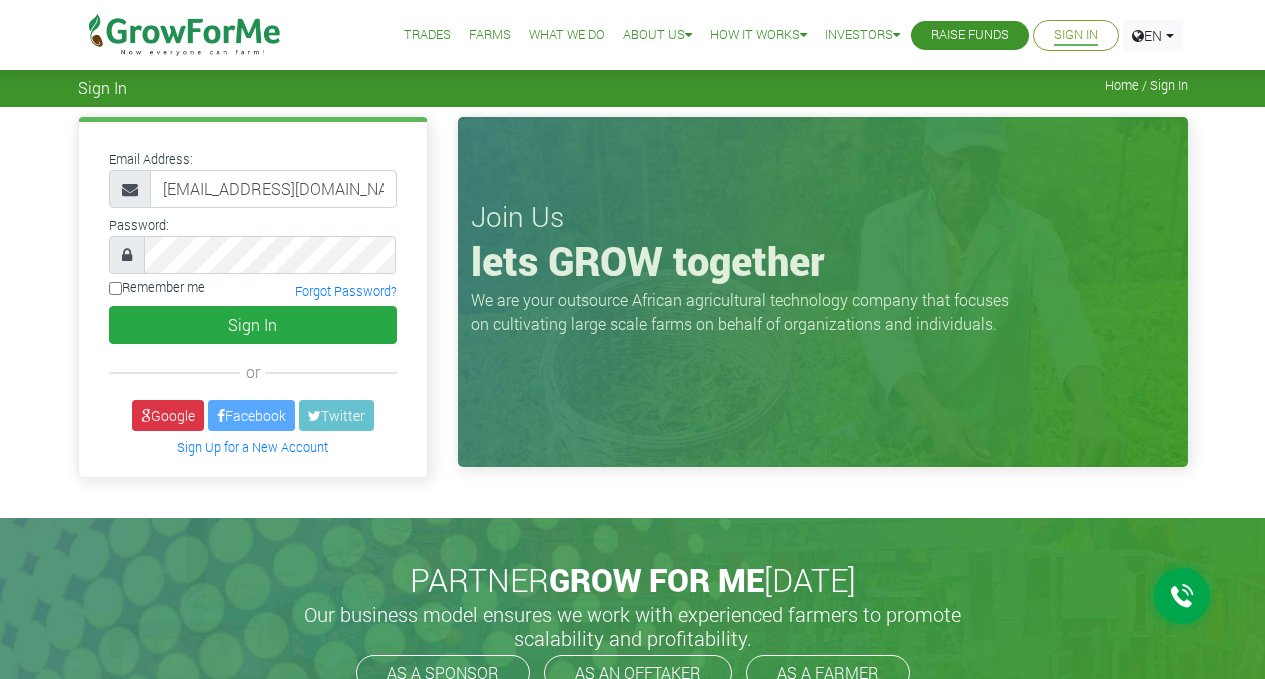 scroll, scrollTop: 0, scrollLeft: 0, axis: both 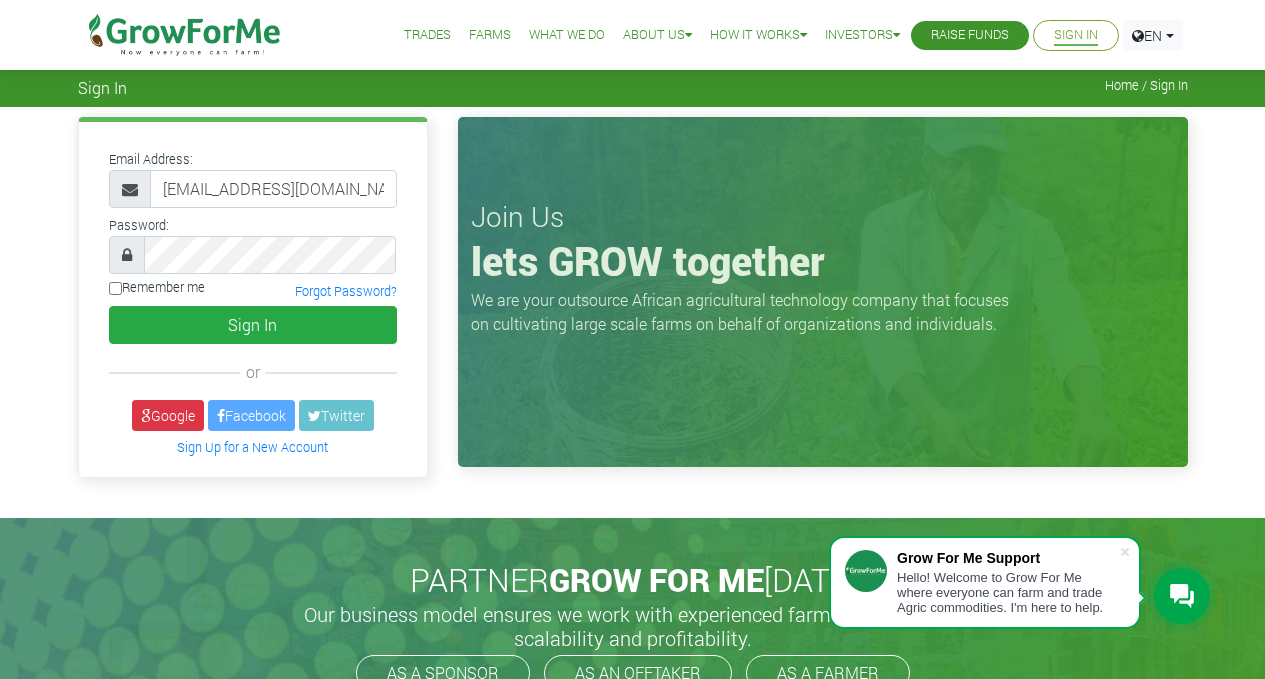 click on "Trades" at bounding box center [427, 35] 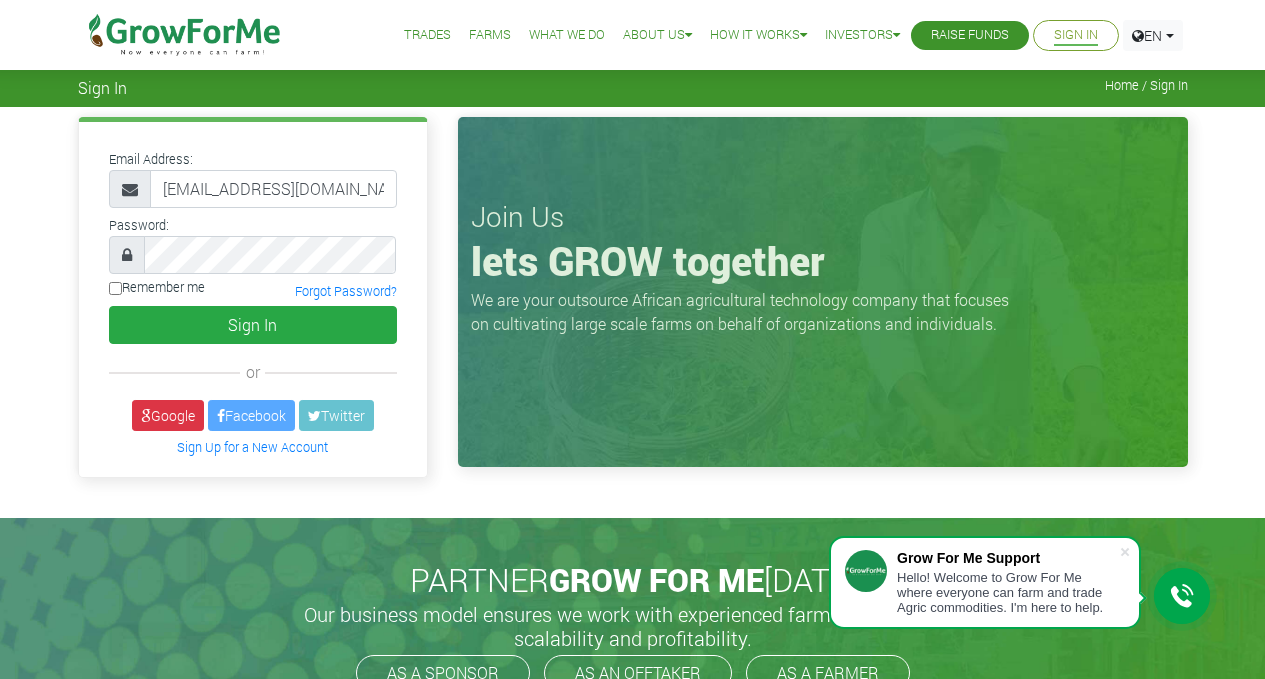 click on "Trades" at bounding box center [427, 35] 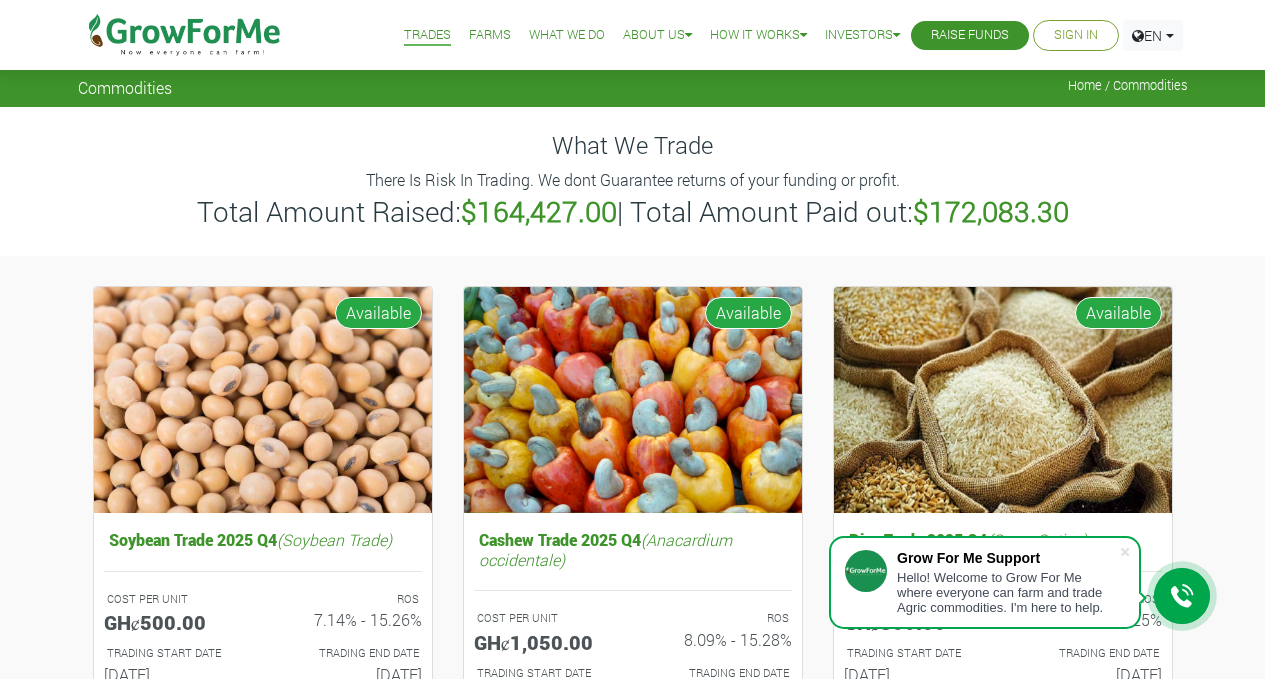 scroll, scrollTop: 0, scrollLeft: 0, axis: both 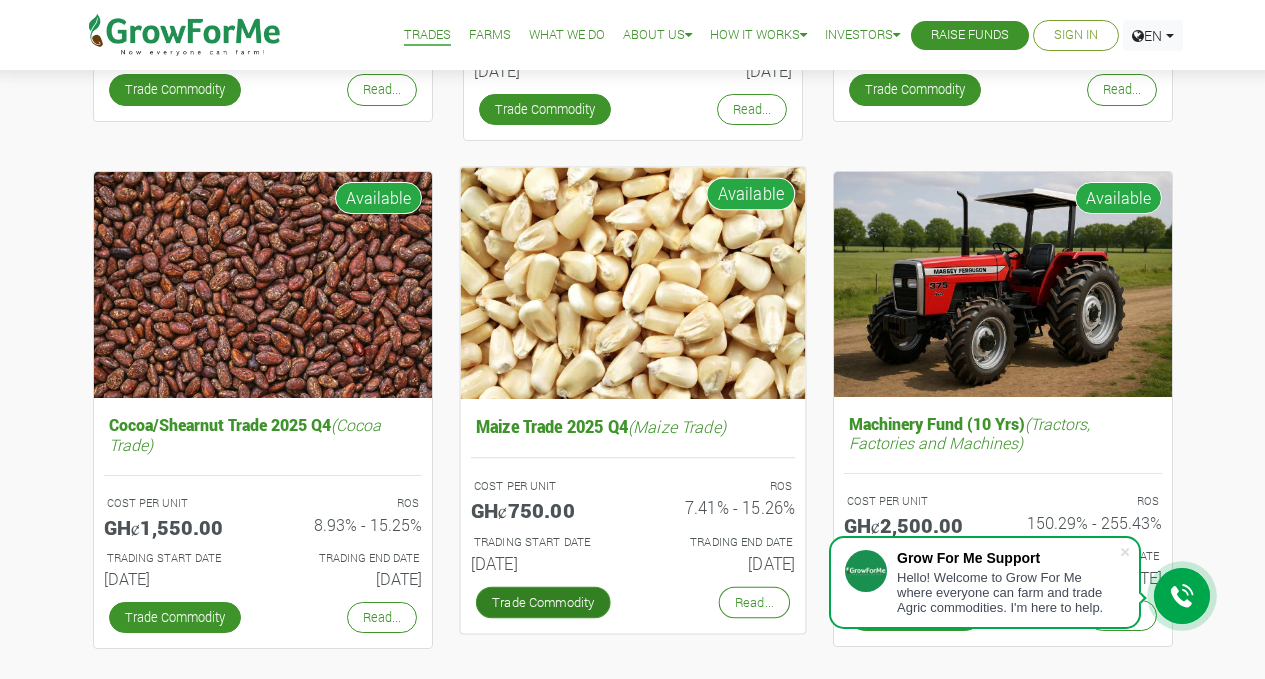 click on "Trade Commodity" at bounding box center (542, 602) 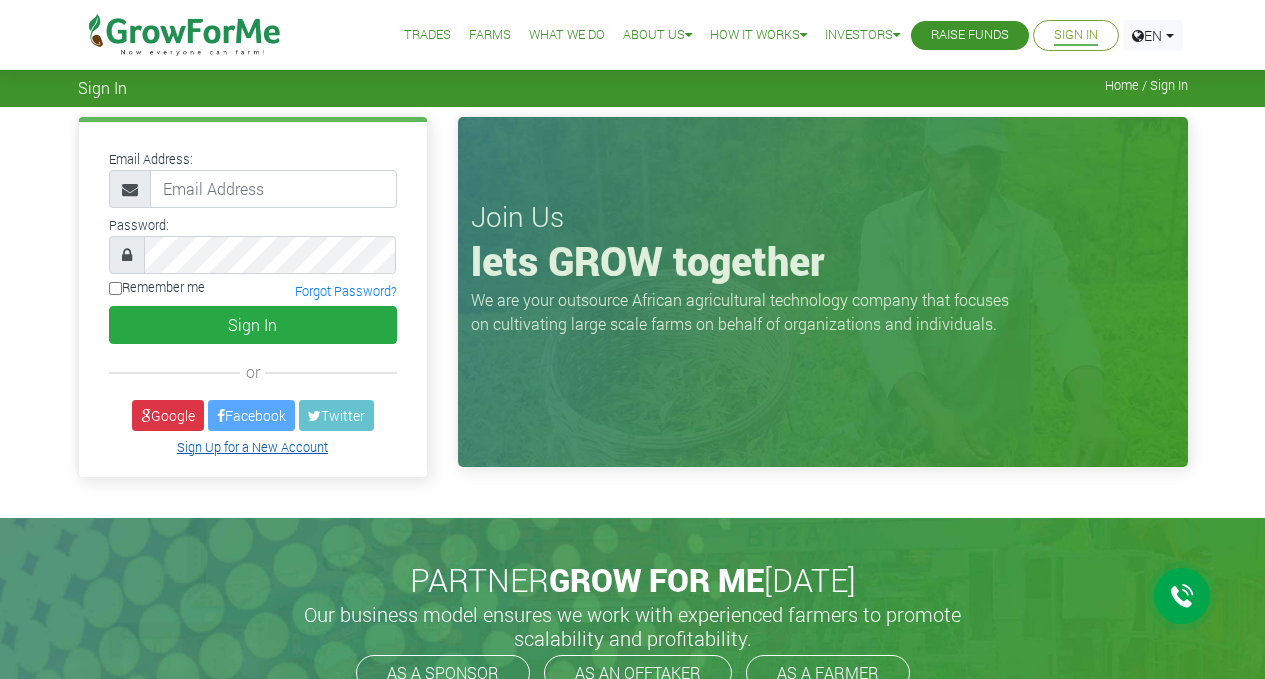 scroll, scrollTop: 0, scrollLeft: 0, axis: both 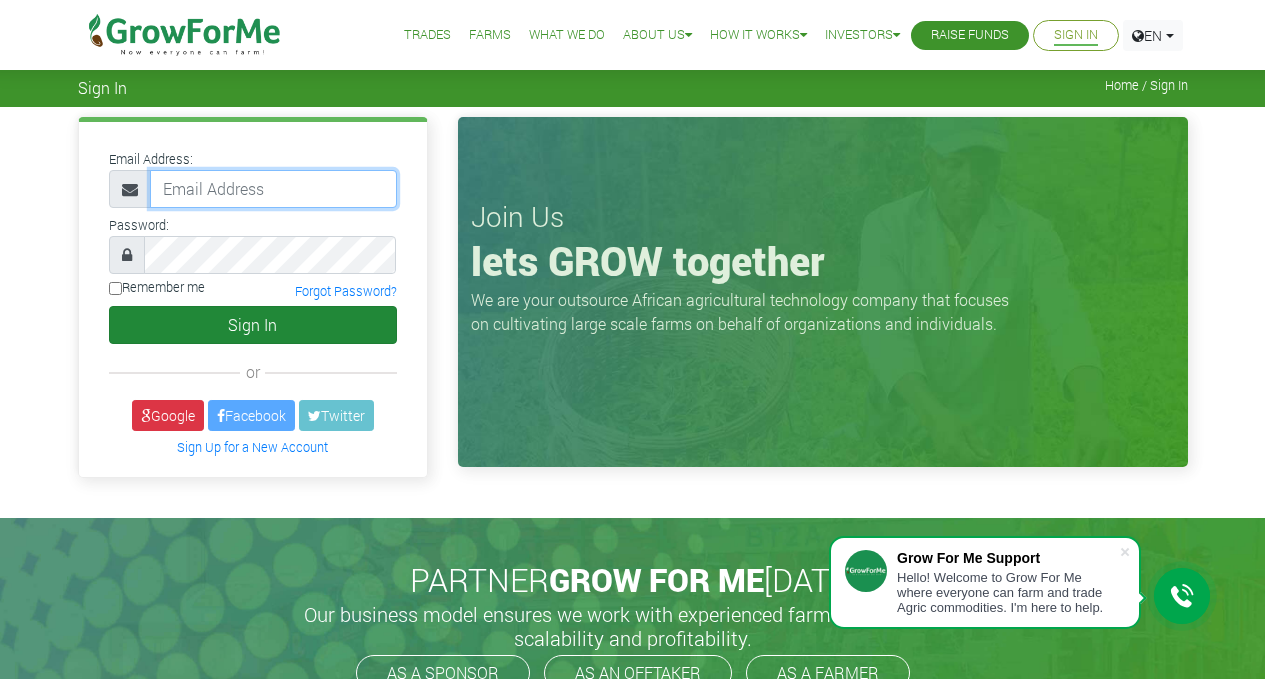 type on "dev@growforme.com" 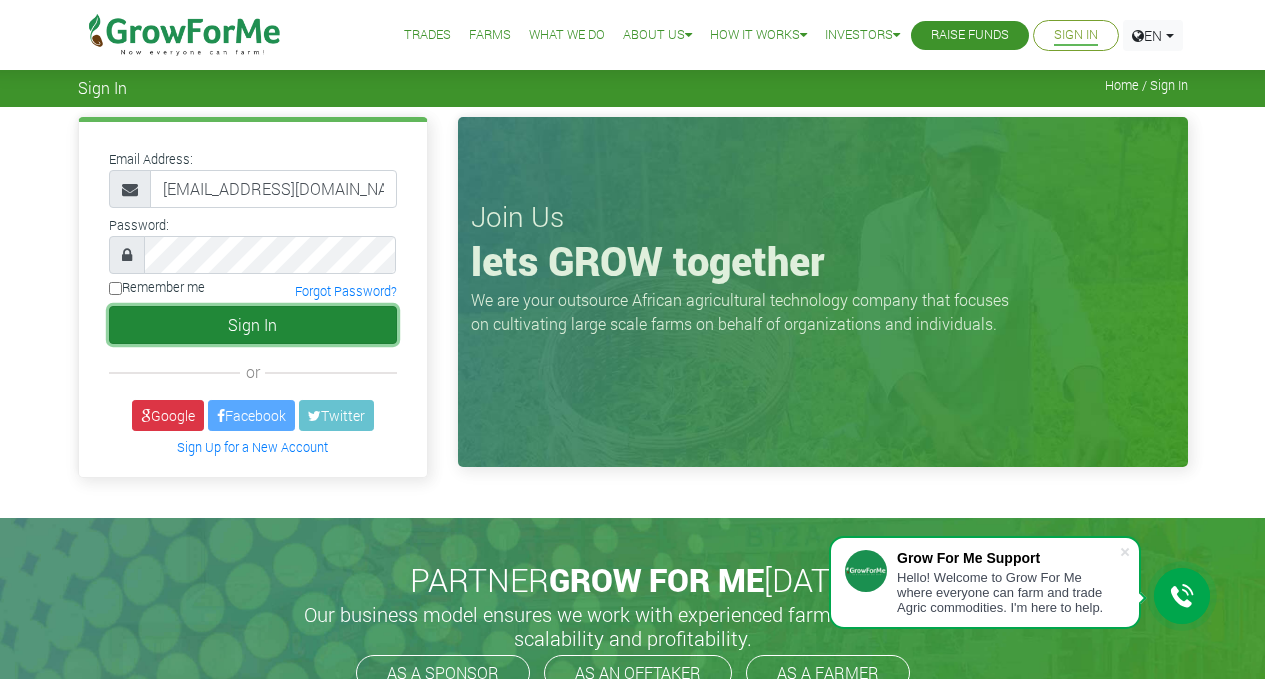 click on "Sign In" at bounding box center (253, 325) 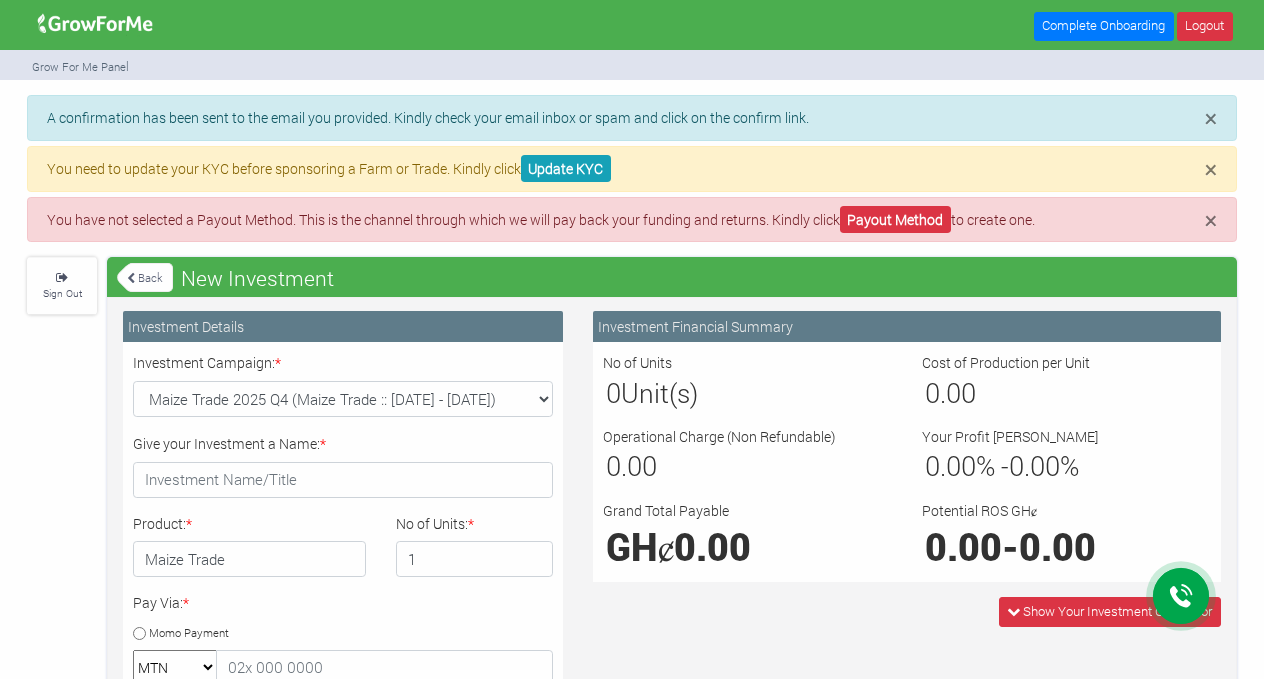 scroll, scrollTop: 0, scrollLeft: 0, axis: both 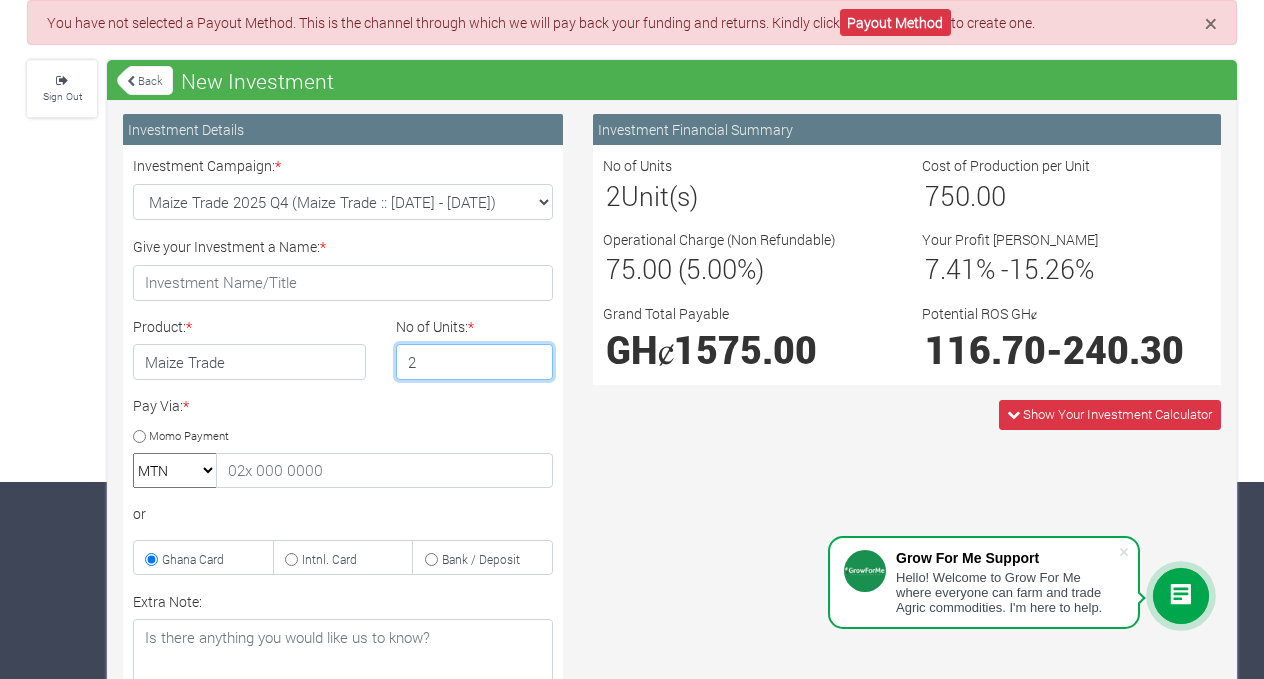 click on "2" at bounding box center [475, 362] 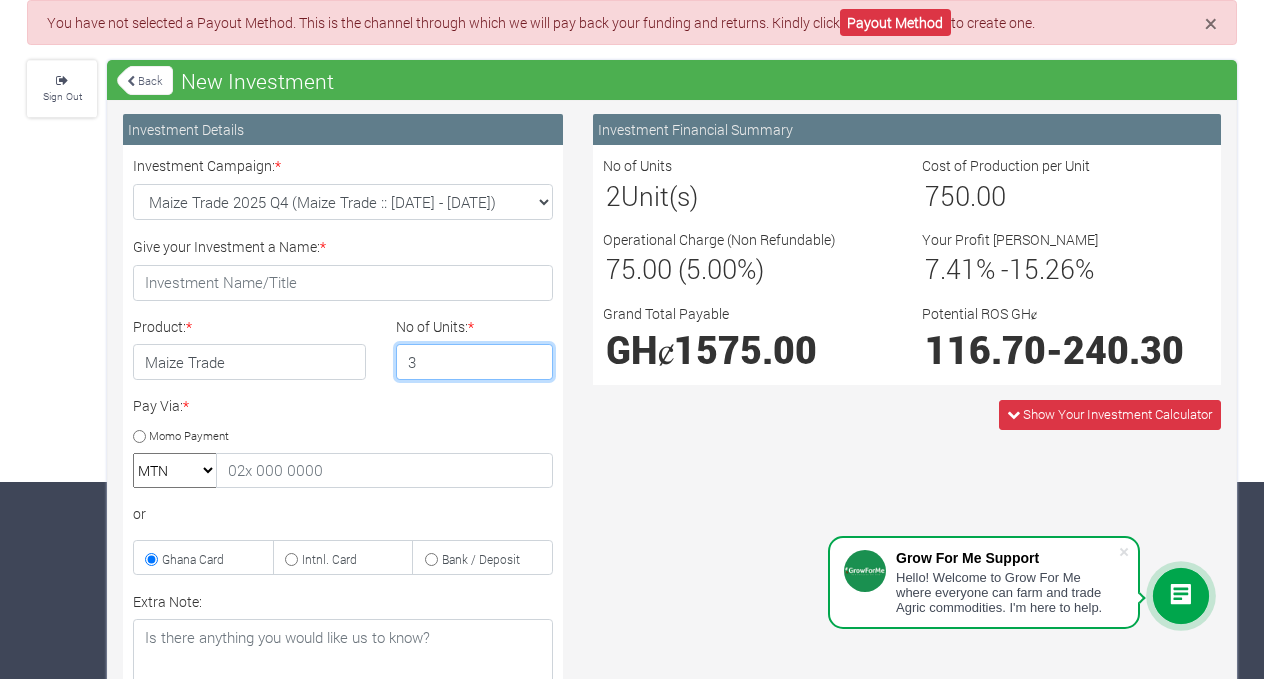 click on "3" at bounding box center (475, 362) 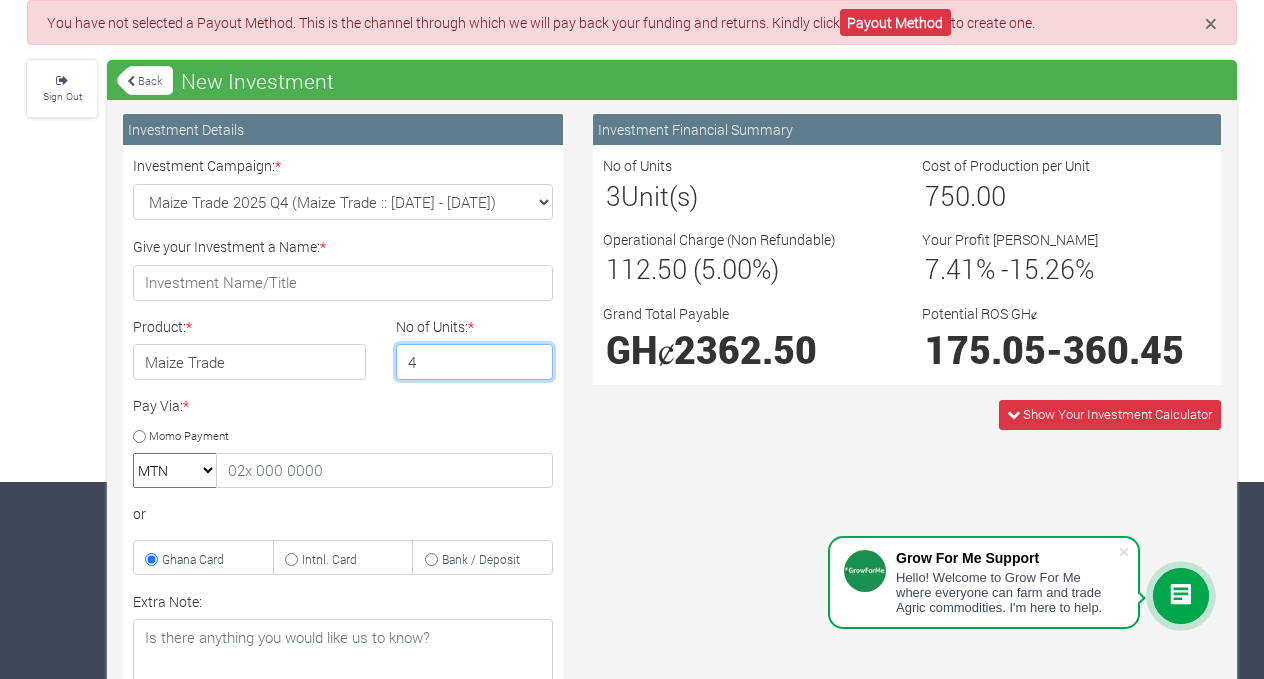click on "4" at bounding box center [475, 362] 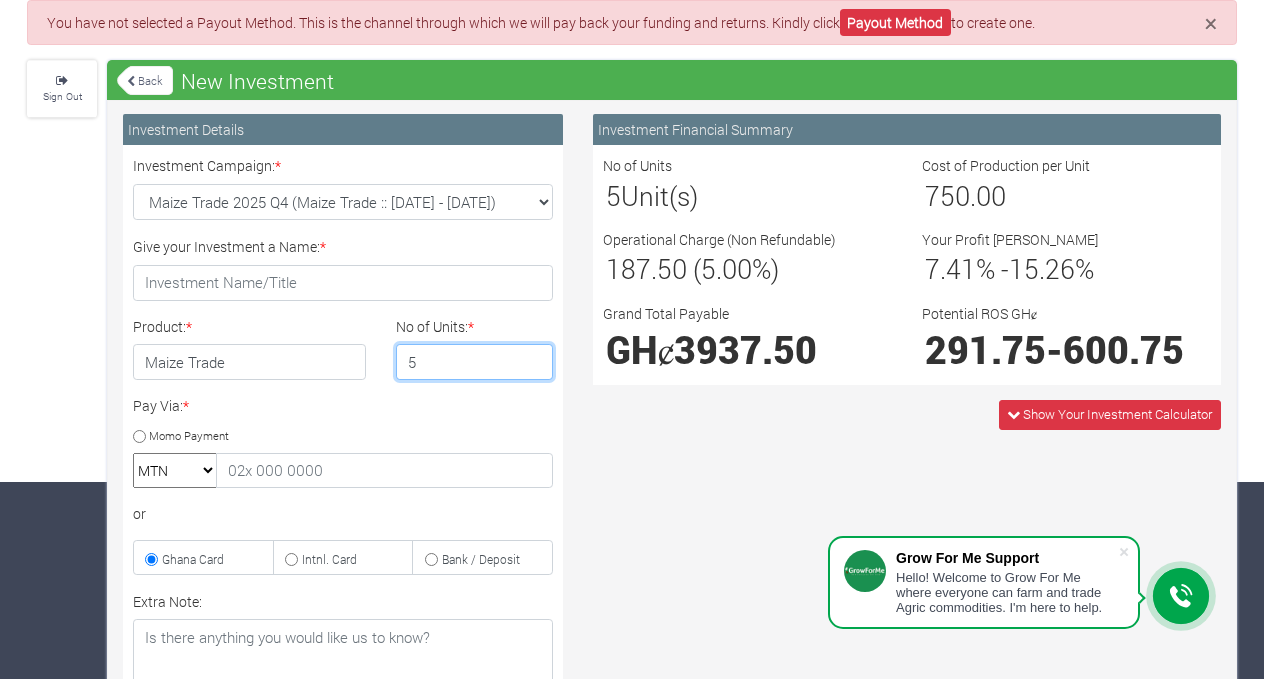 click on "5" at bounding box center [475, 362] 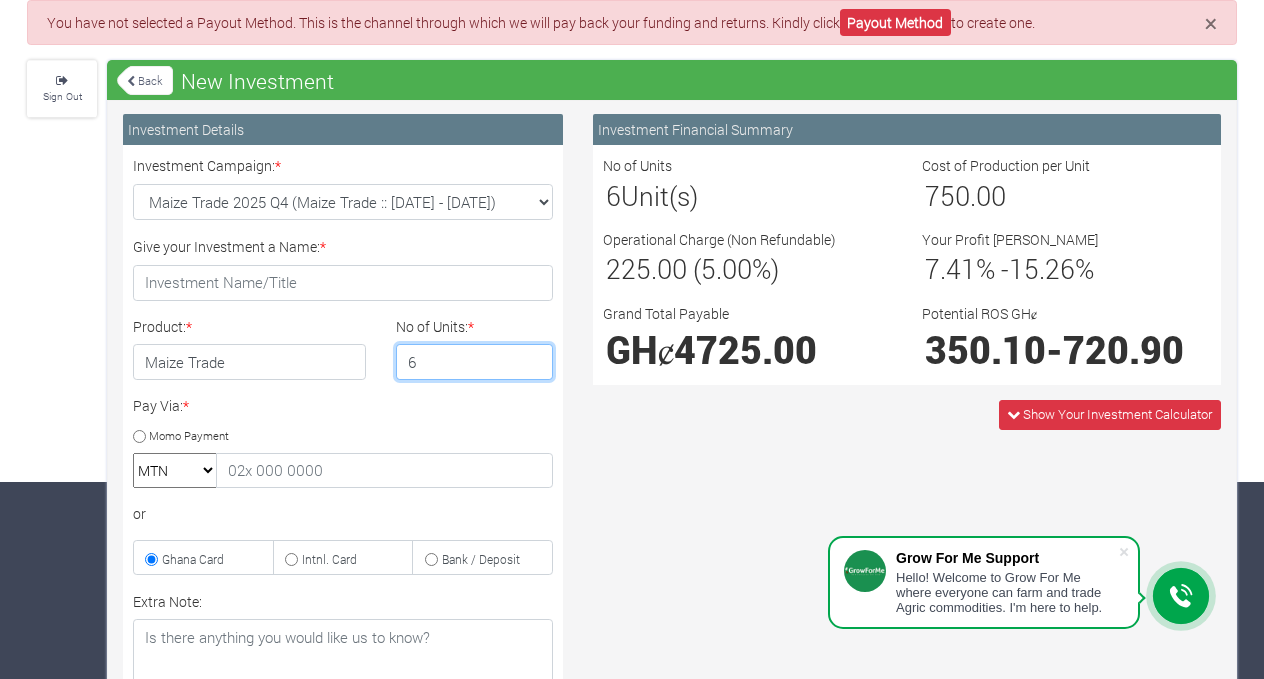 click on "6" at bounding box center (475, 362) 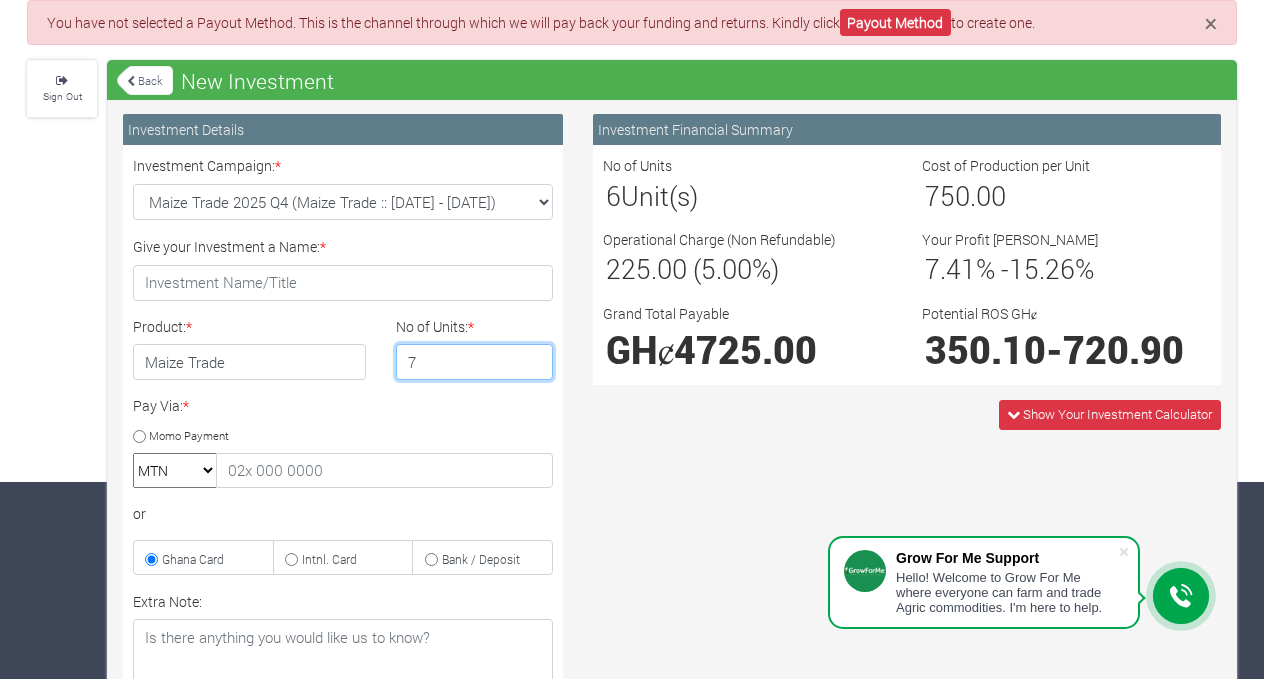 click on "7" at bounding box center [475, 362] 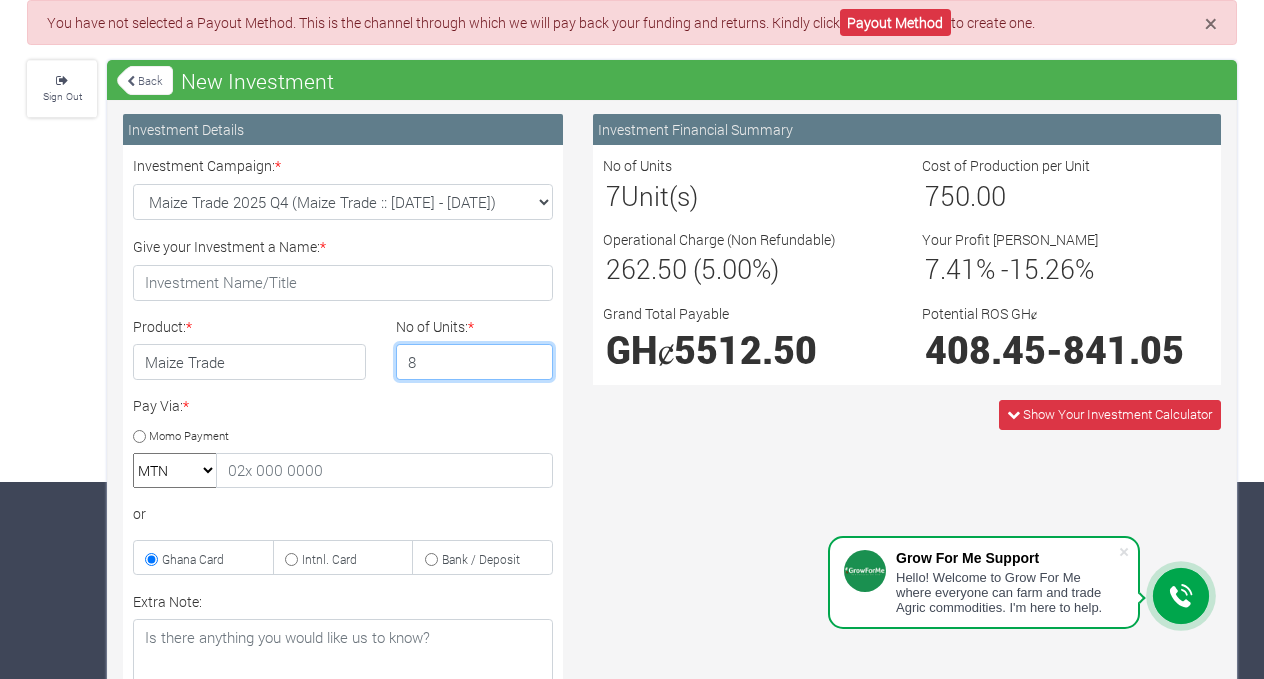 click on "8" at bounding box center [475, 362] 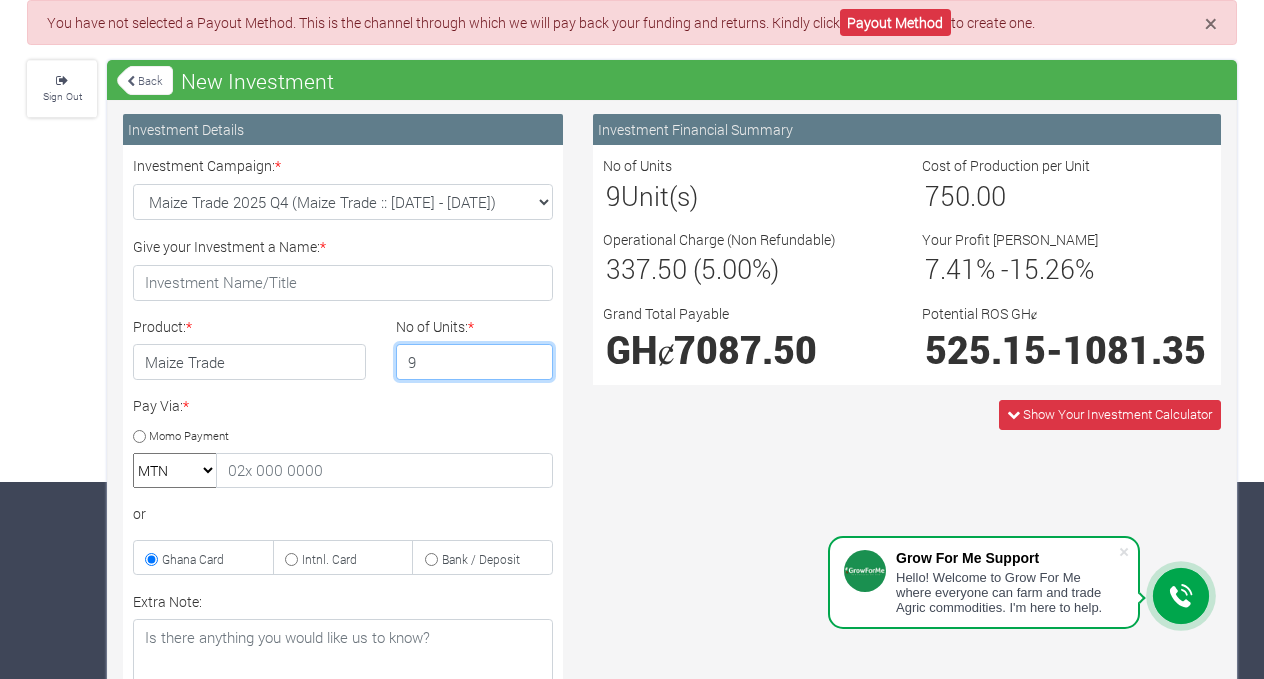 click on "9" at bounding box center (475, 362) 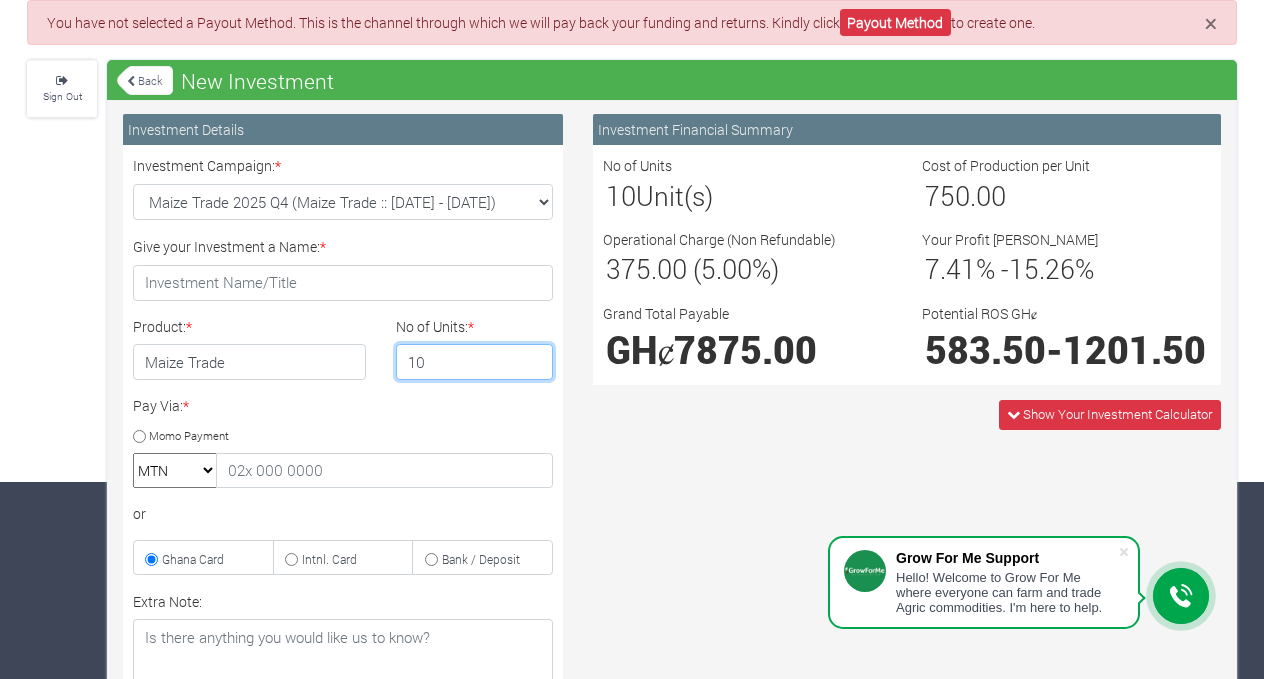 click on "10" at bounding box center [475, 362] 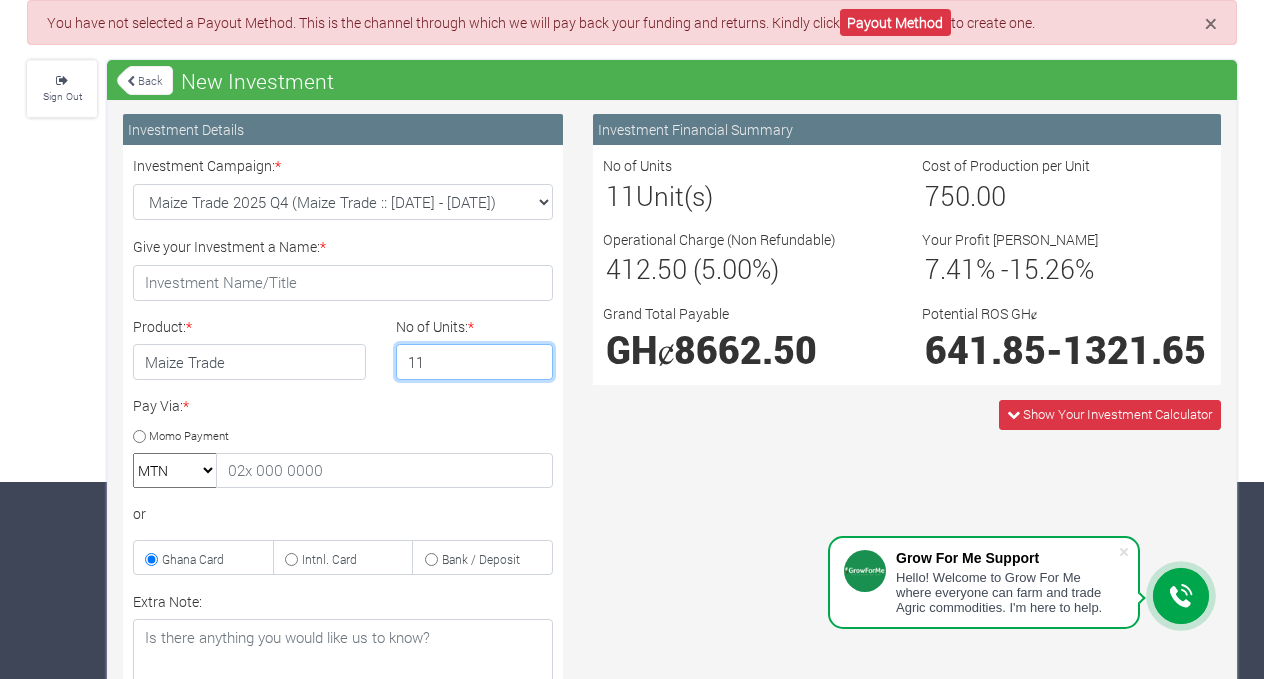 click on "11" at bounding box center (475, 362) 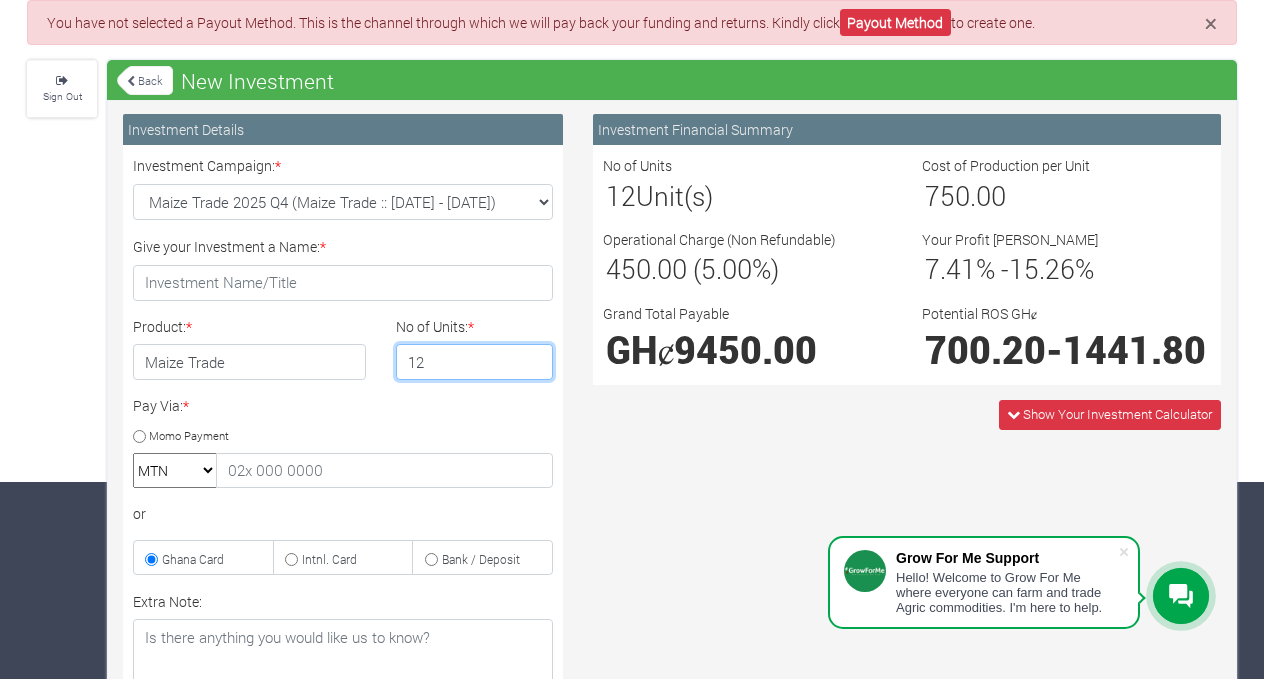 click on "12" at bounding box center (475, 362) 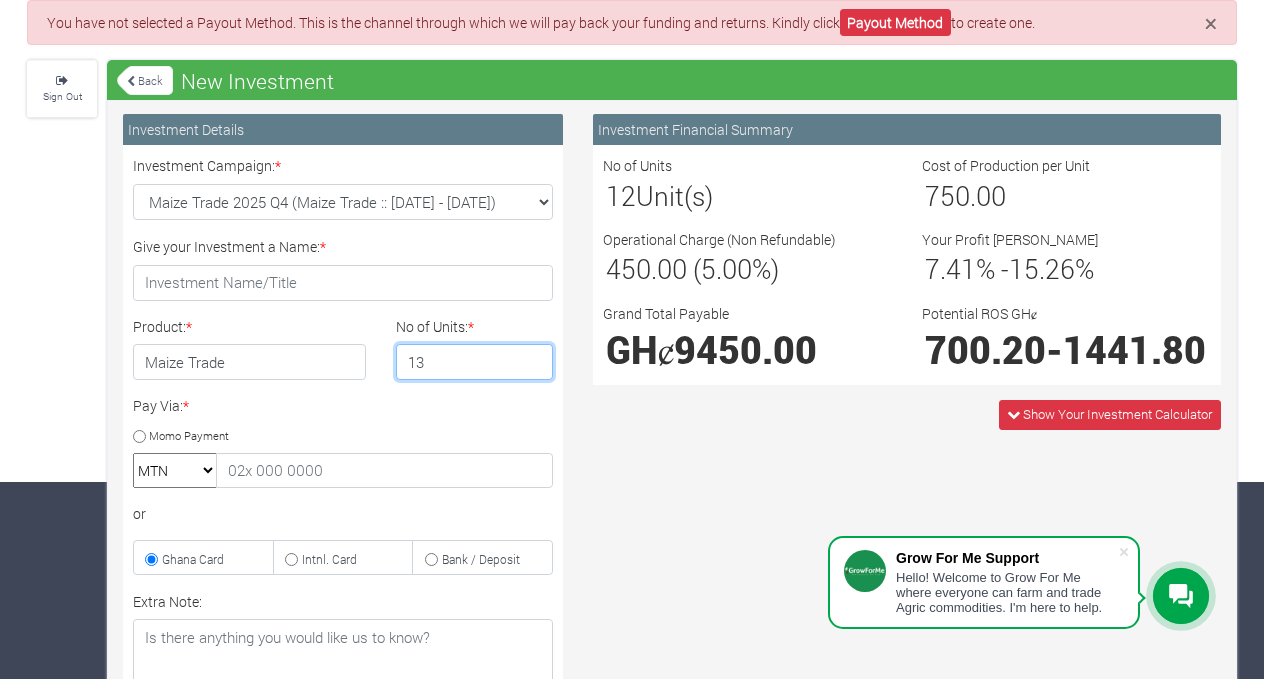 click on "13" at bounding box center (475, 362) 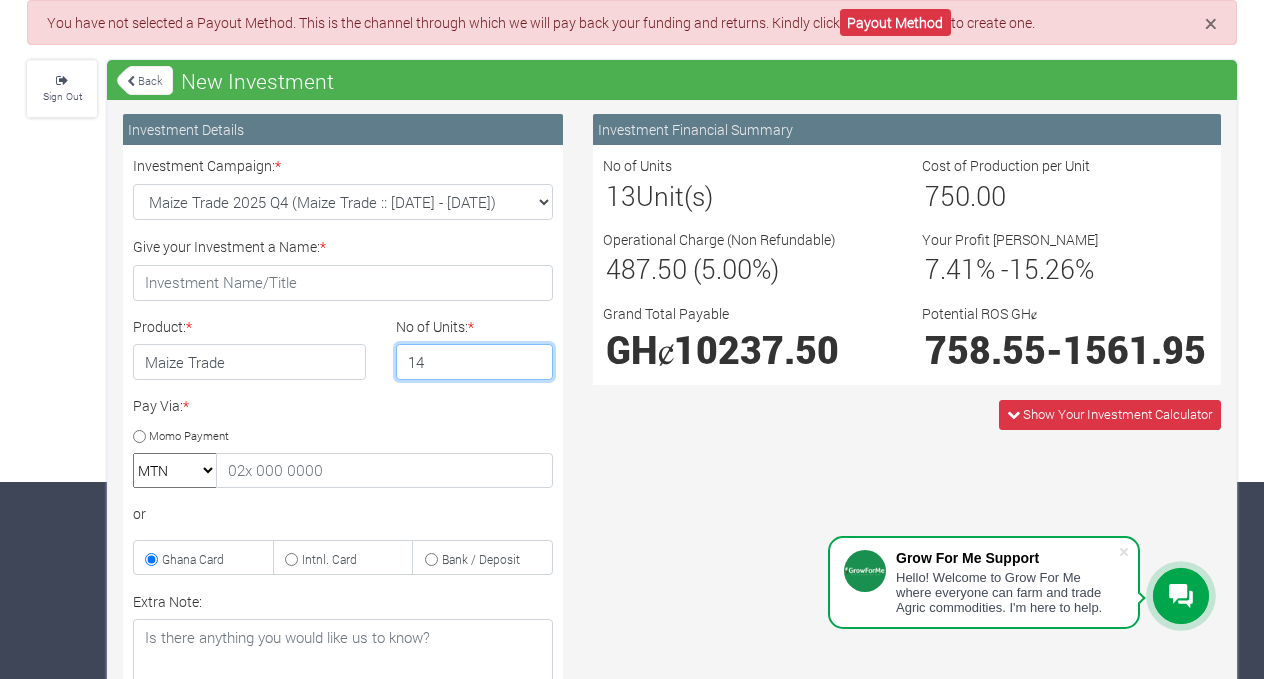 click on "14" at bounding box center (475, 362) 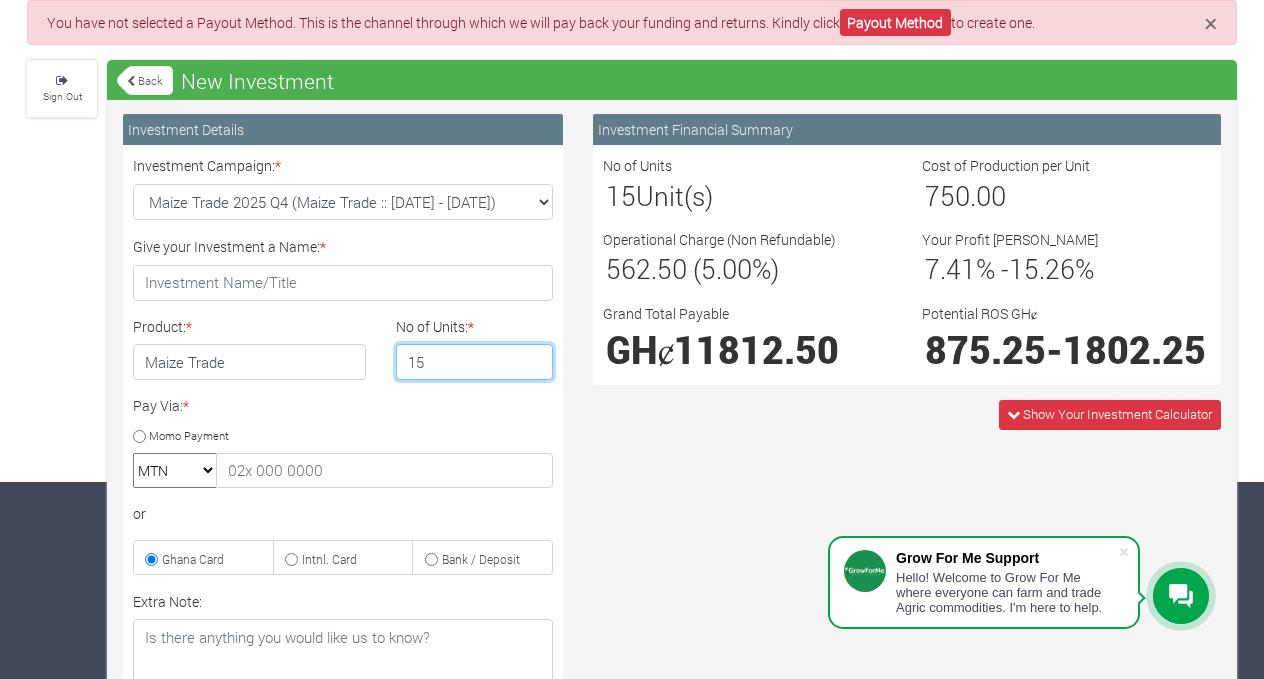 click on "15" at bounding box center [475, 362] 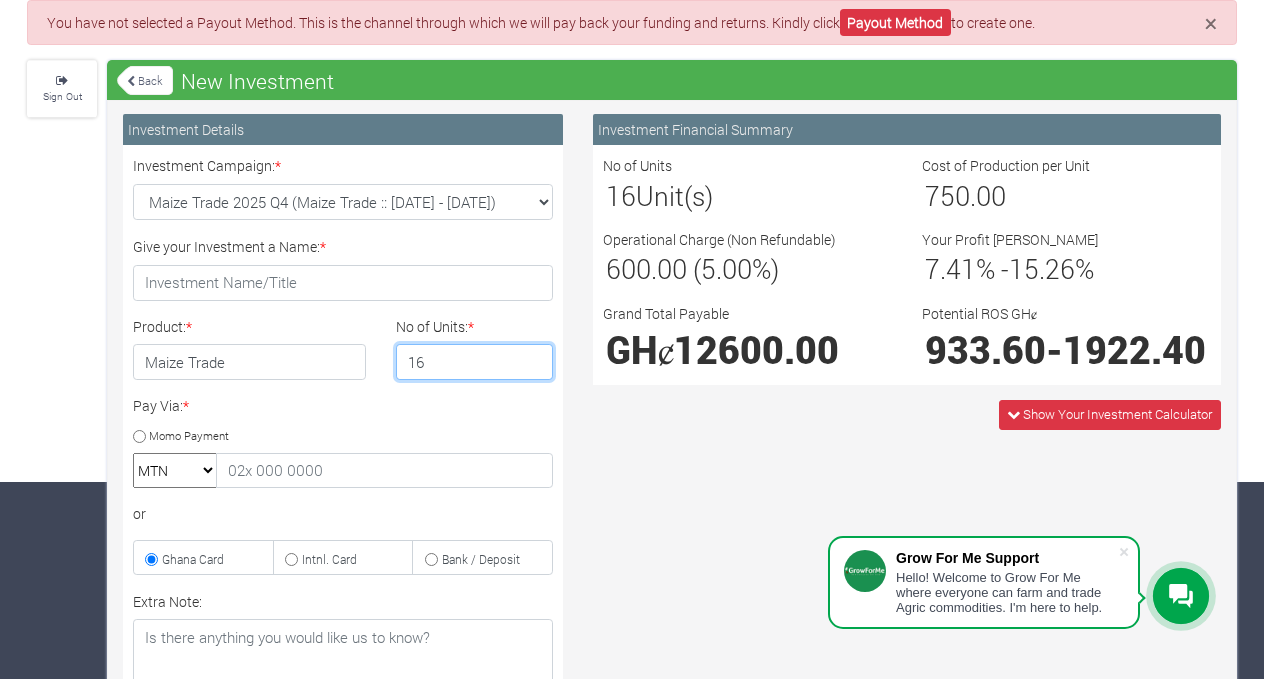 click on "16" at bounding box center (475, 362) 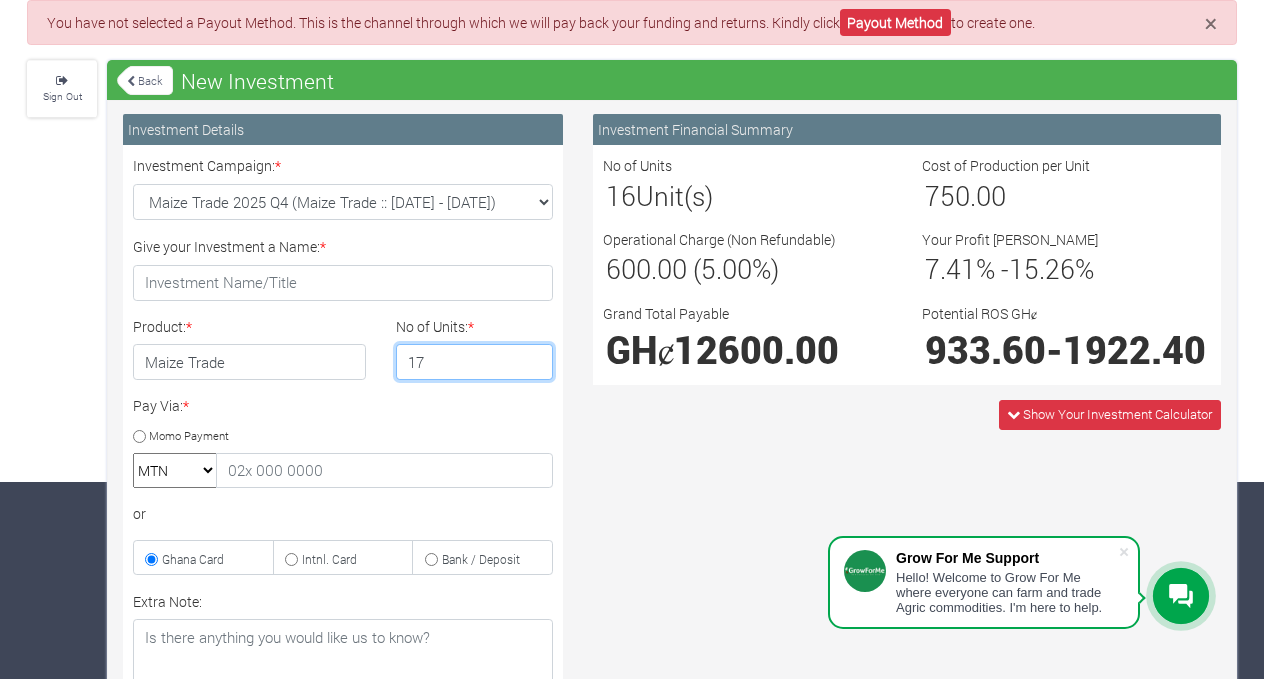 click on "17" at bounding box center (475, 362) 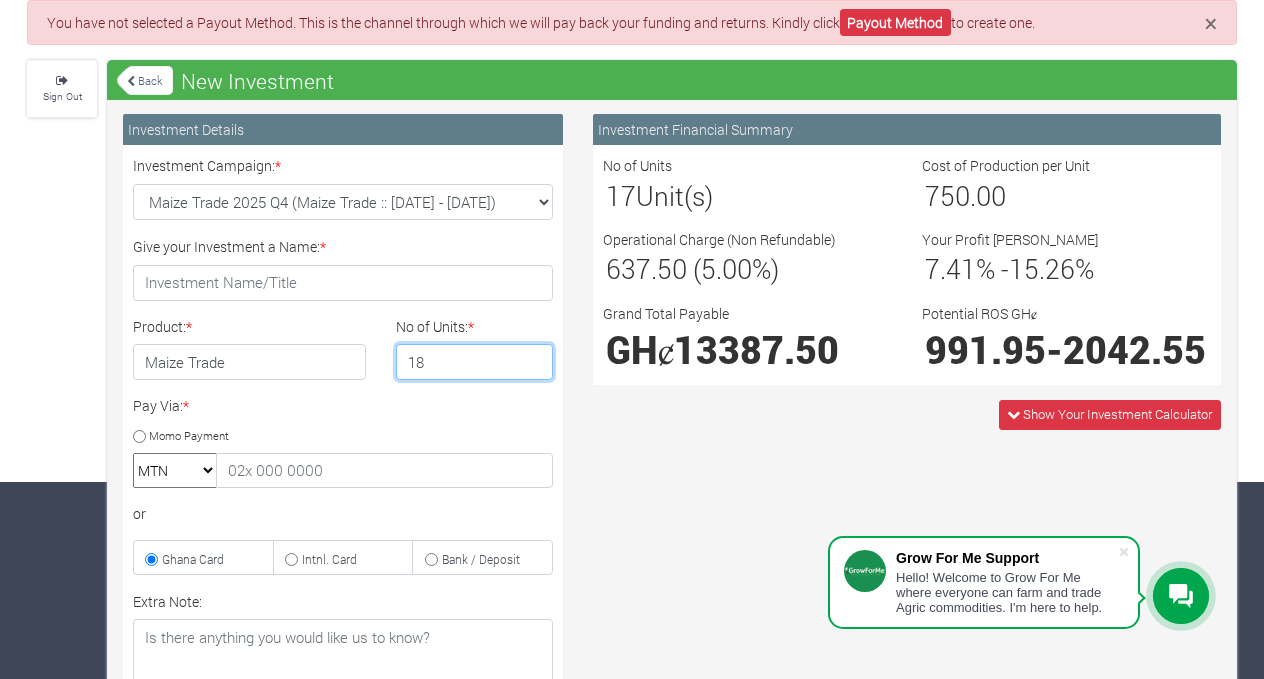 type on "18" 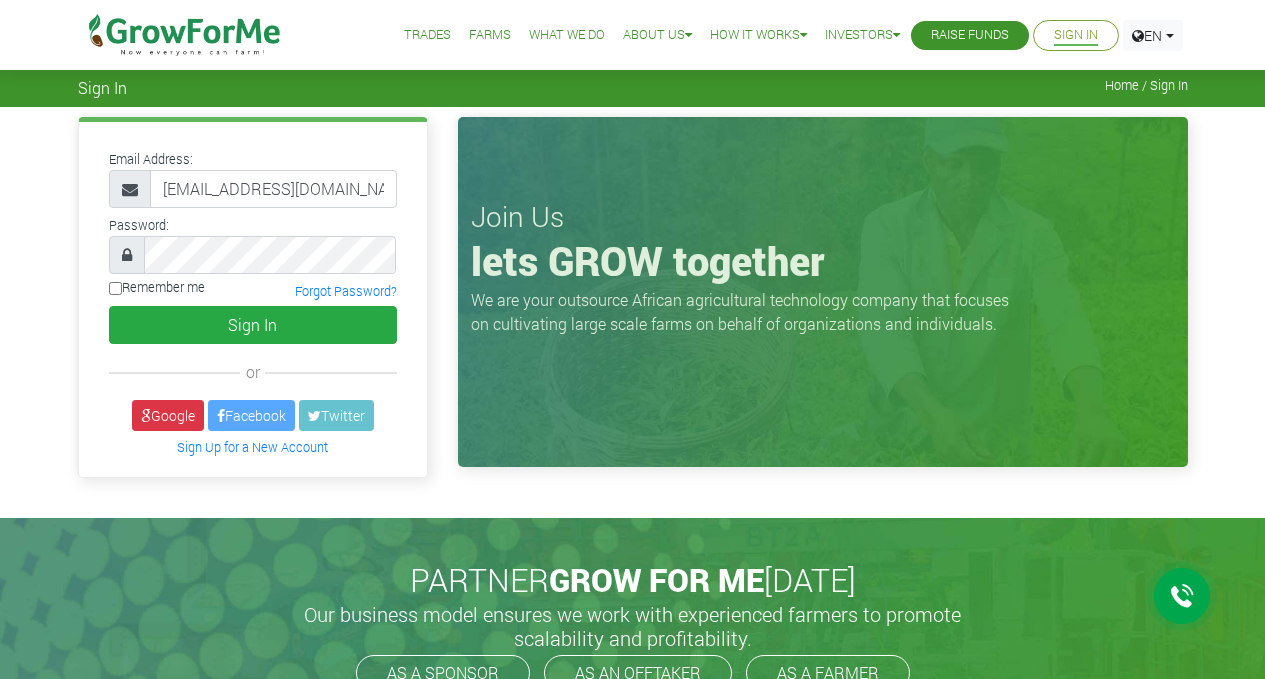 scroll, scrollTop: 0, scrollLeft: 0, axis: both 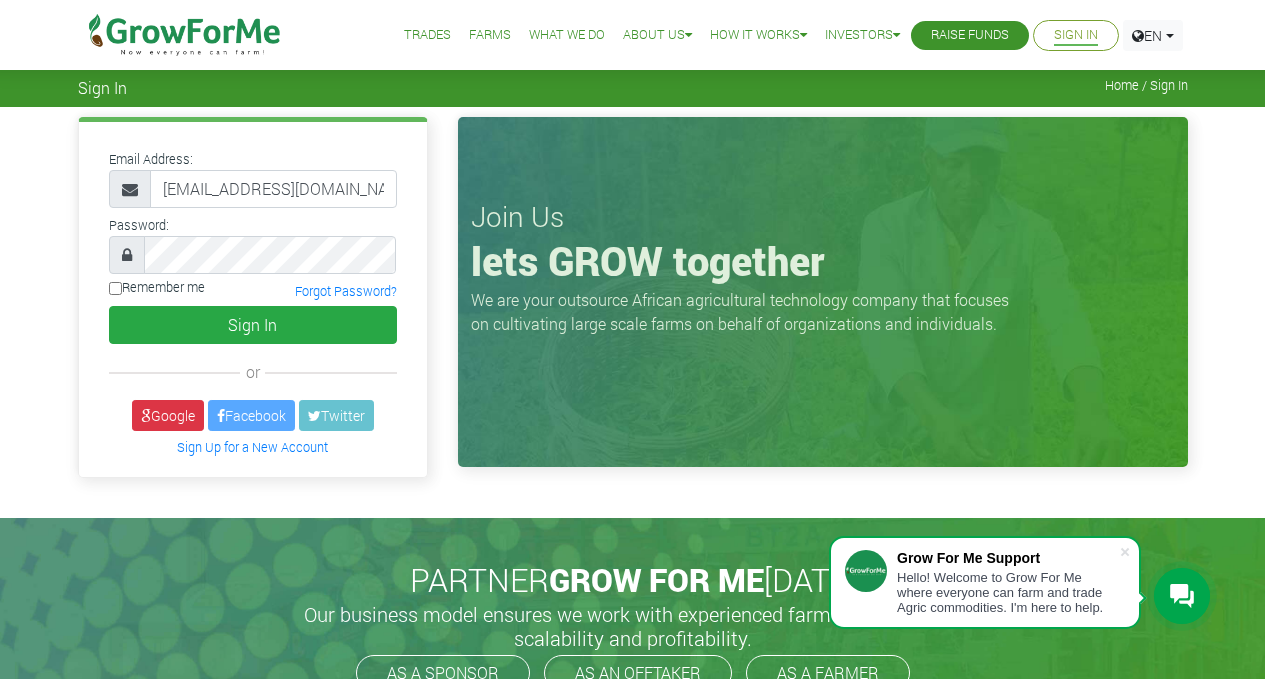 click on "Trades" at bounding box center (427, 35) 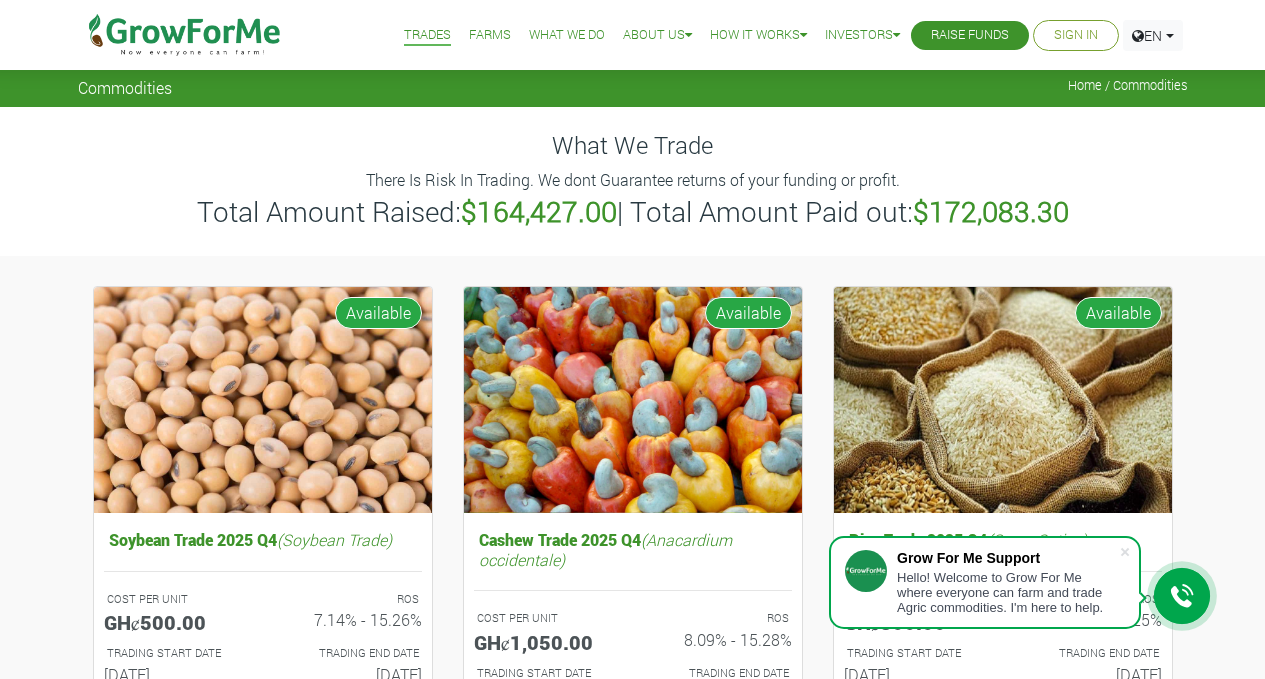 scroll, scrollTop: 0, scrollLeft: 0, axis: both 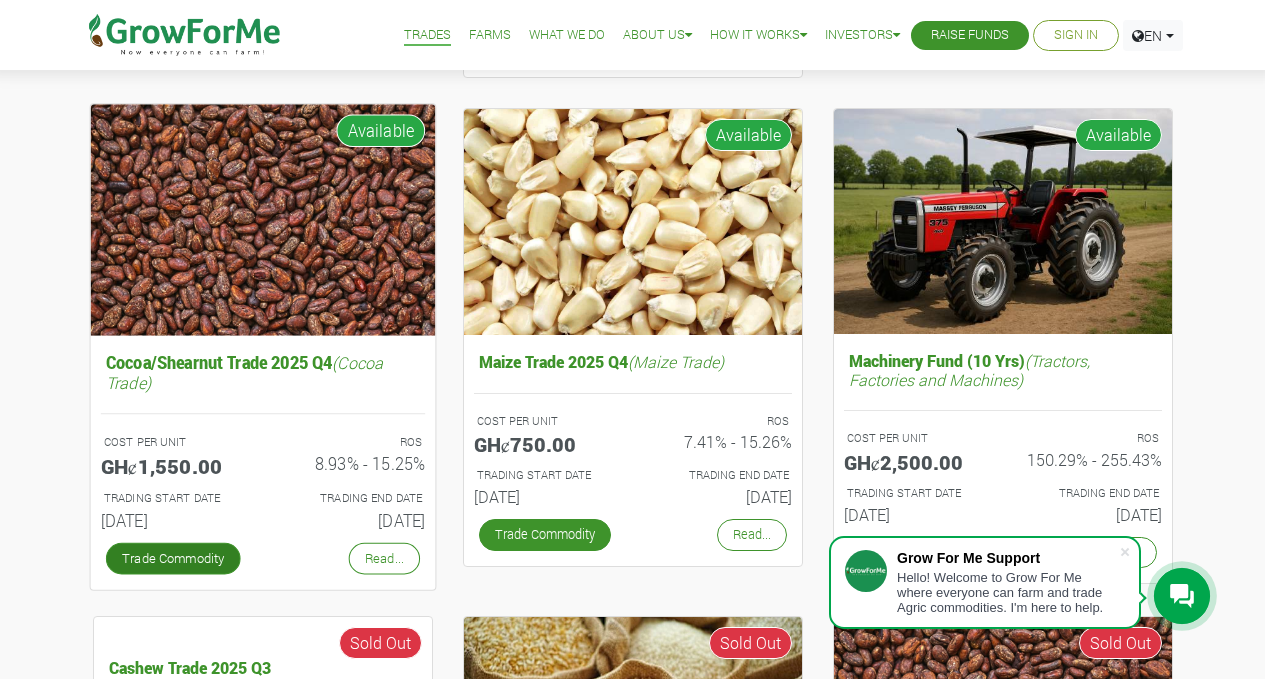 click on "Trade Commodity" at bounding box center (172, 558) 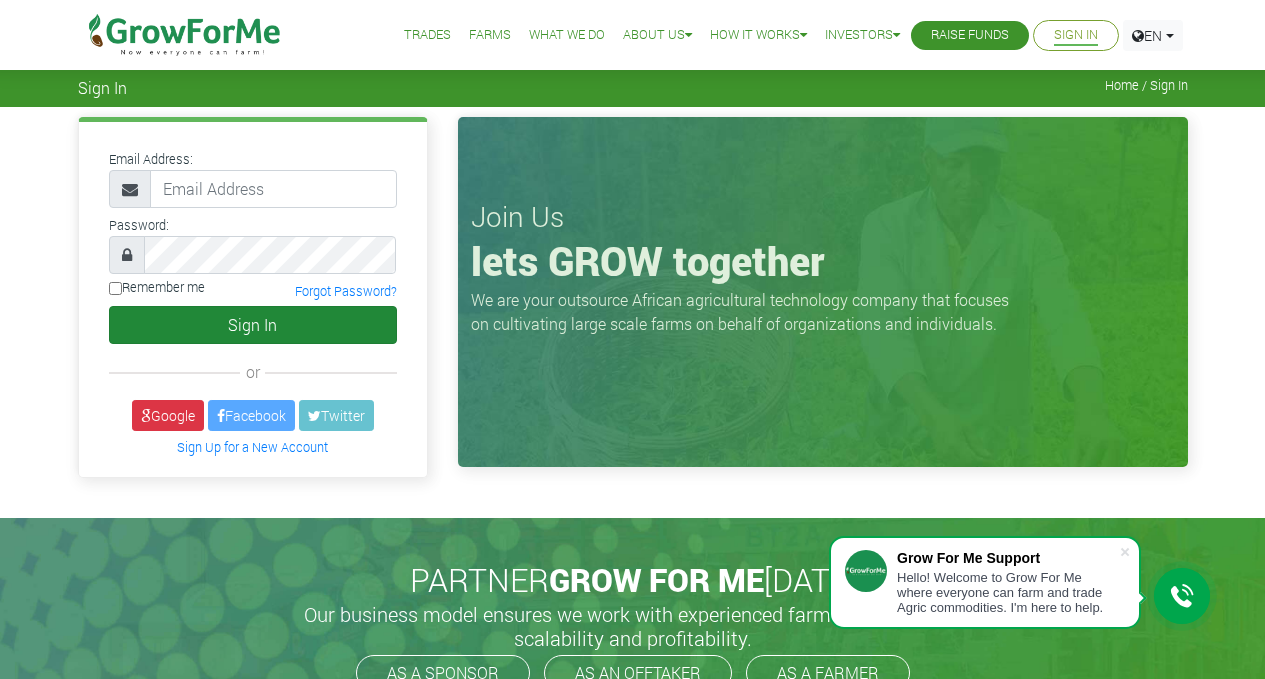 scroll, scrollTop: 0, scrollLeft: 0, axis: both 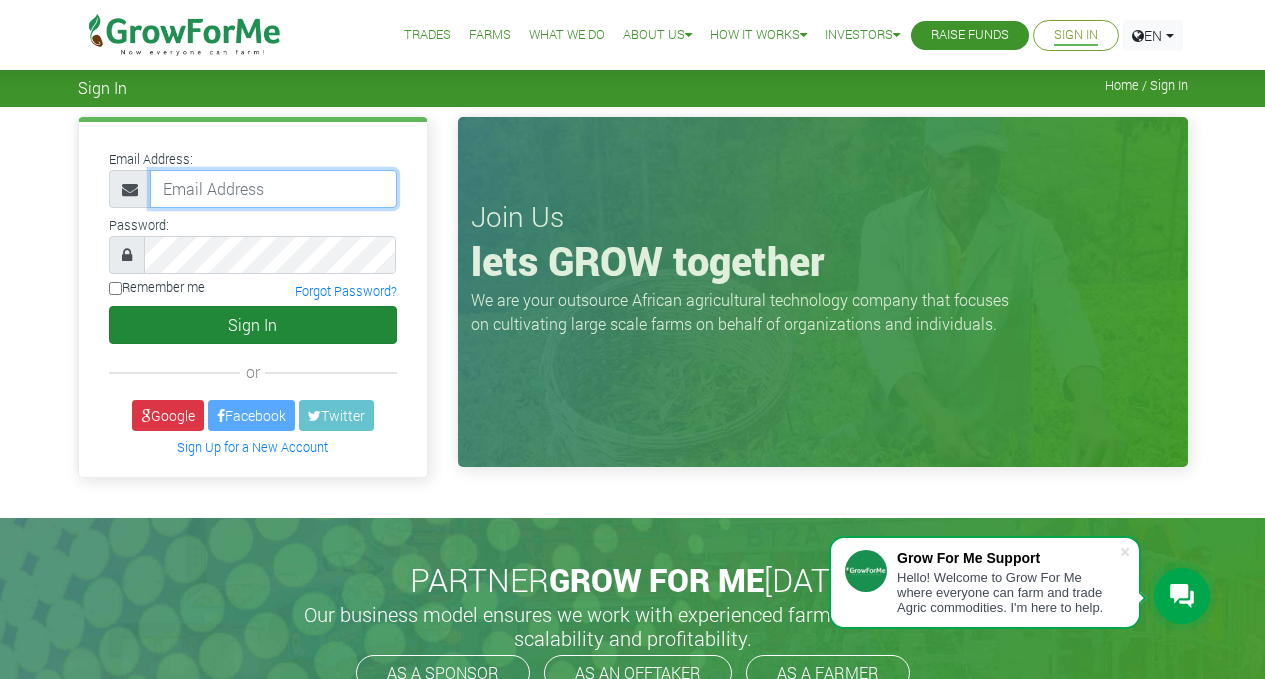 type on "[EMAIL_ADDRESS][DOMAIN_NAME]" 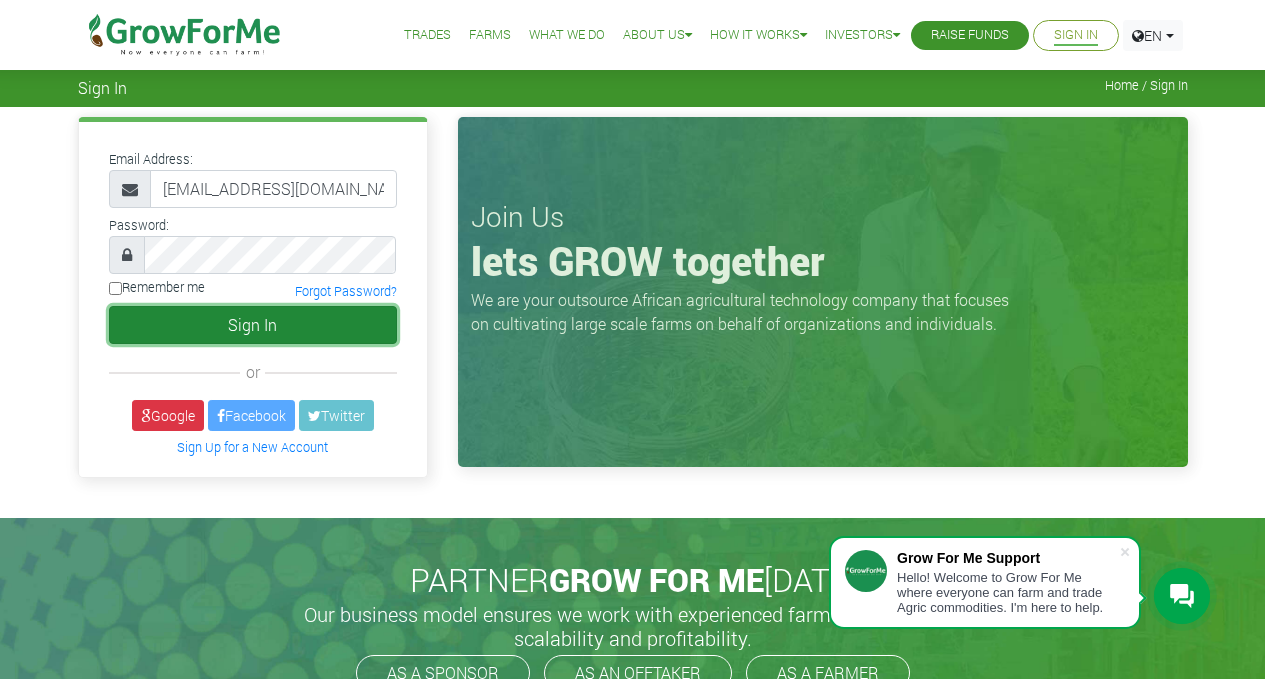 click on "Sign In" at bounding box center (253, 325) 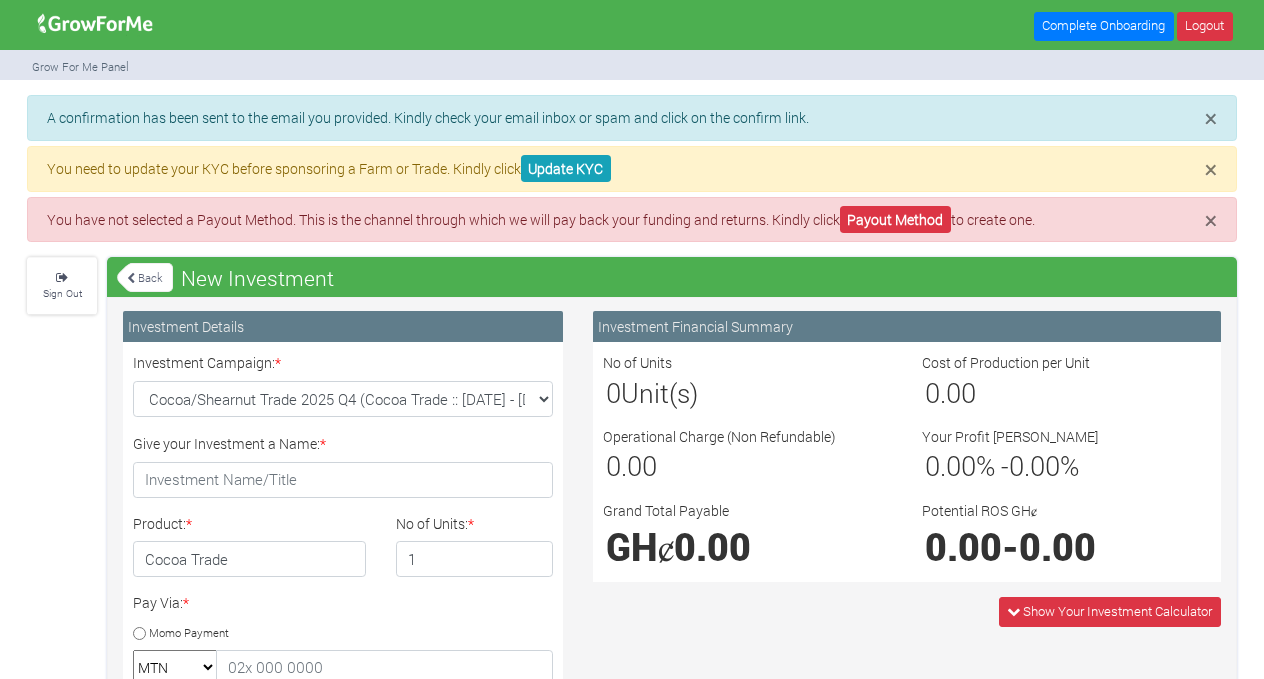 scroll, scrollTop: 0, scrollLeft: 0, axis: both 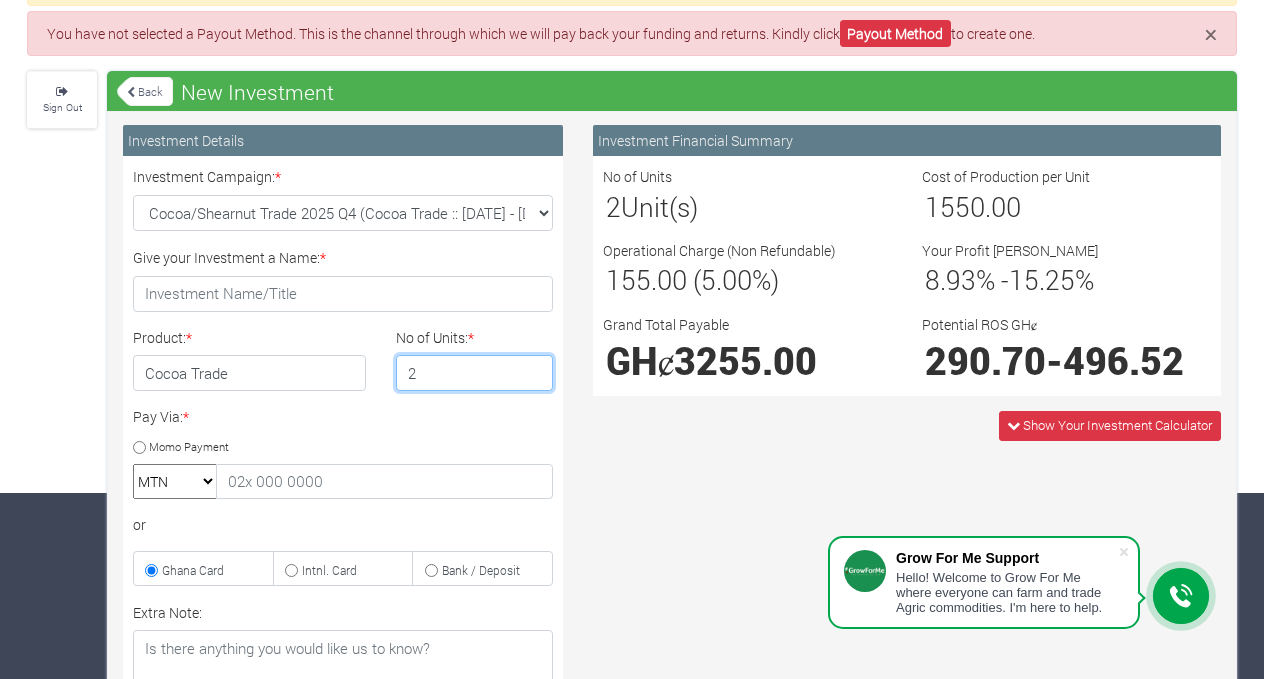 click on "2" at bounding box center [475, 373] 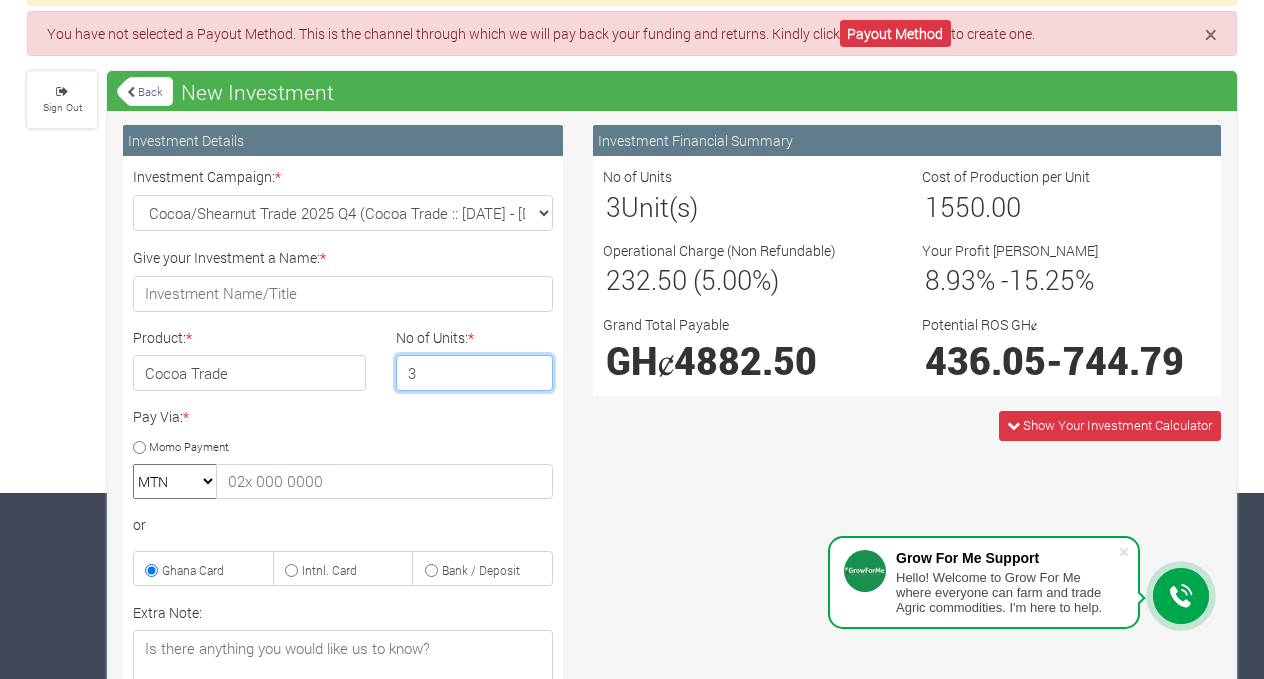 click on "3" at bounding box center [475, 373] 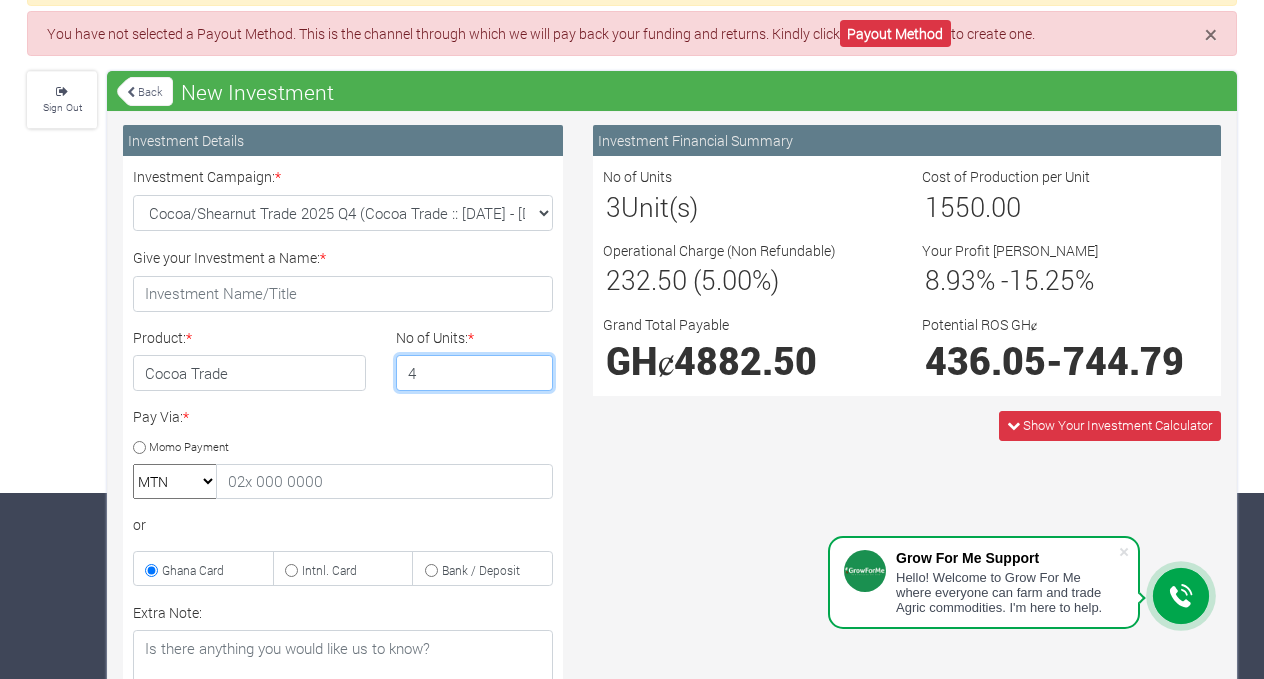 click on "4" at bounding box center [475, 373] 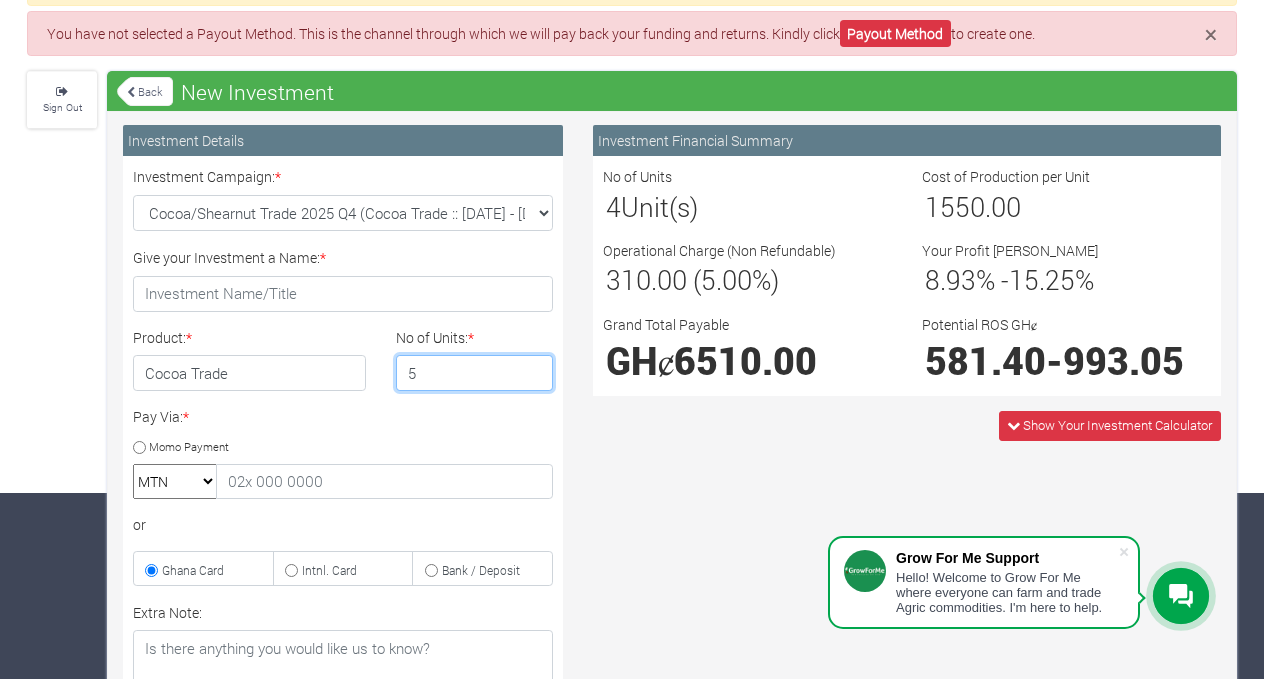 click on "5" at bounding box center (475, 373) 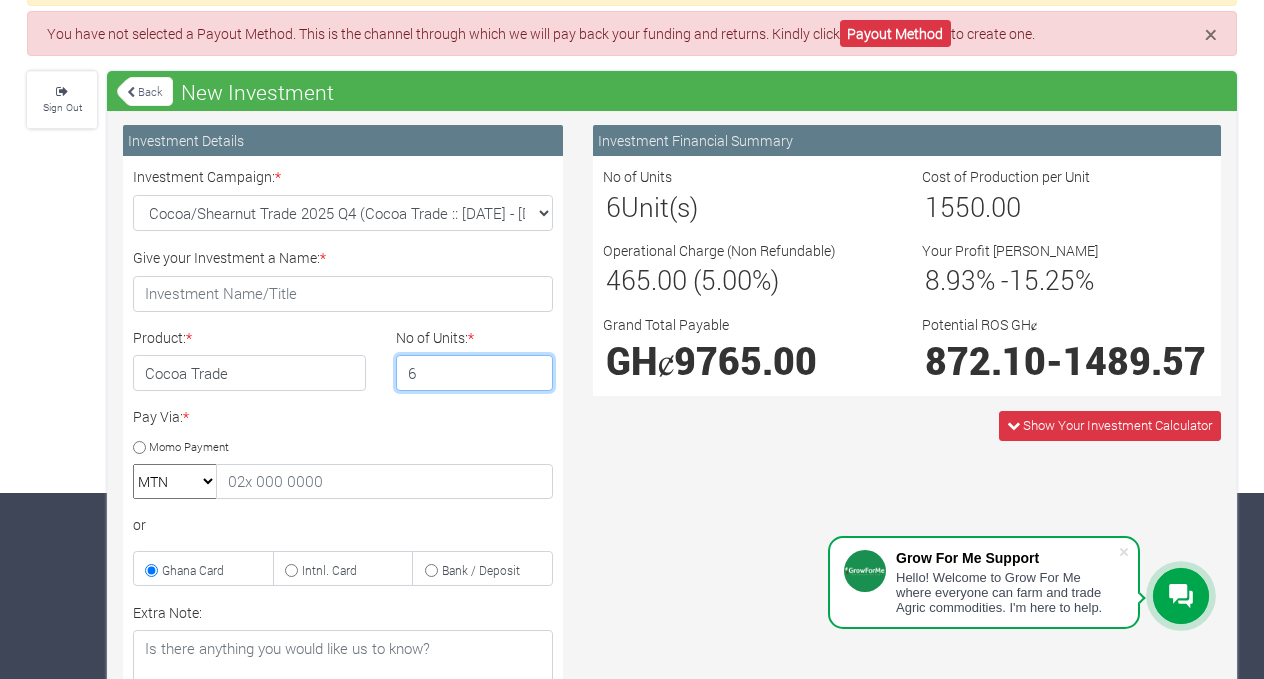 click on "6" at bounding box center (475, 373) 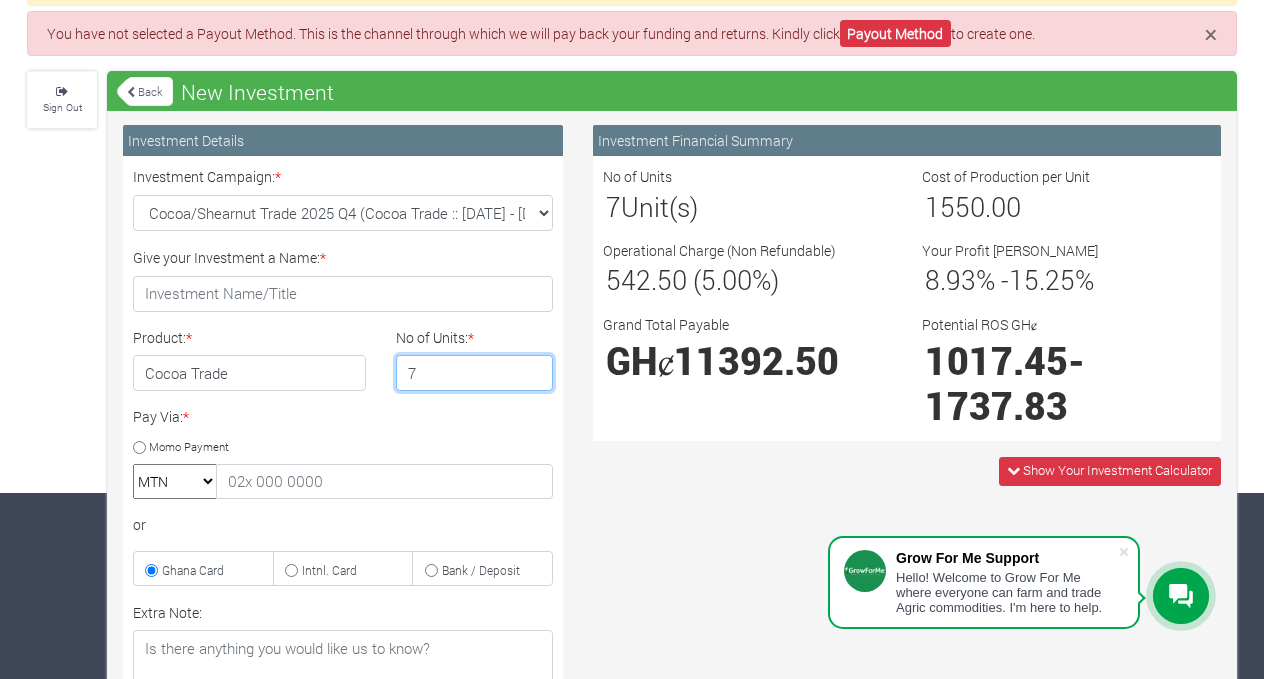 click on "7" at bounding box center [475, 373] 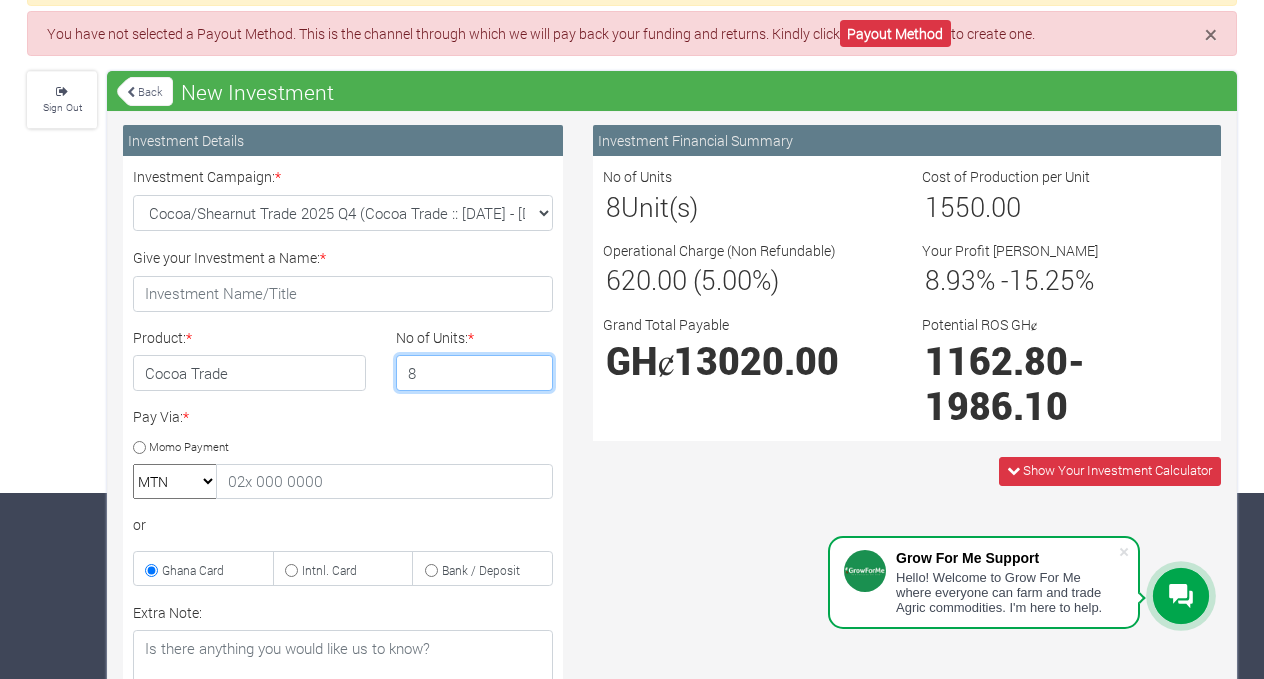 click on "8" at bounding box center [475, 373] 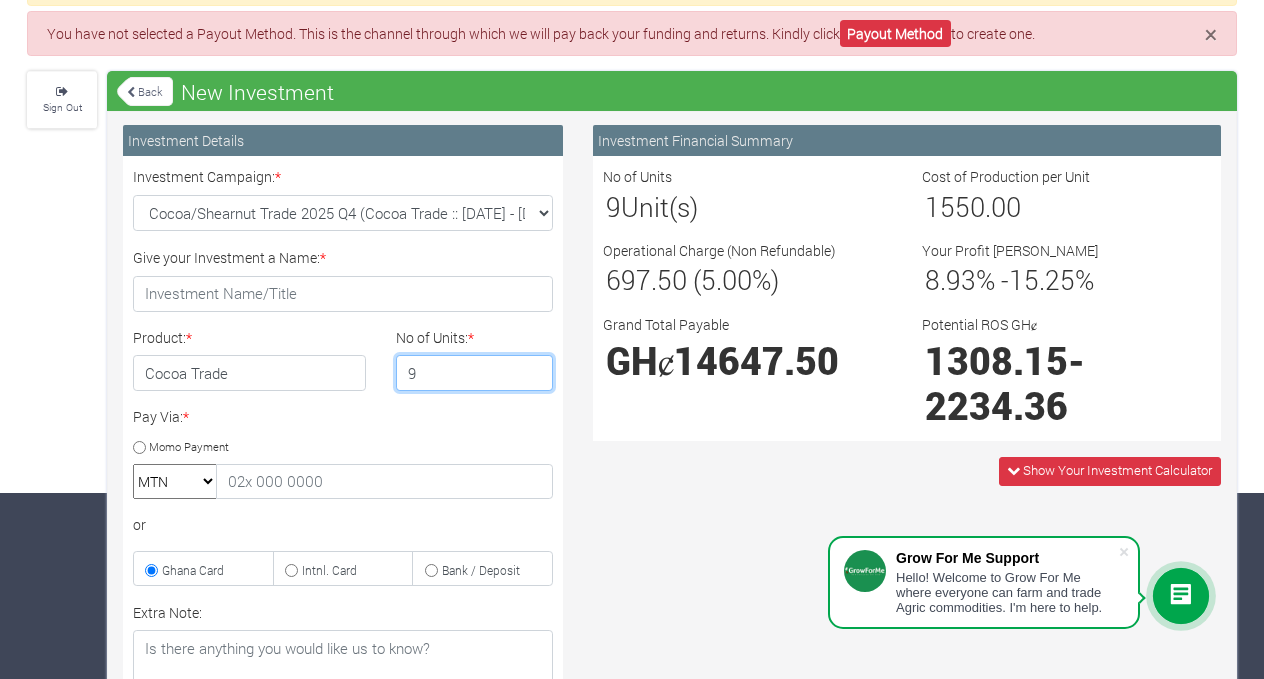 click on "9" at bounding box center (475, 373) 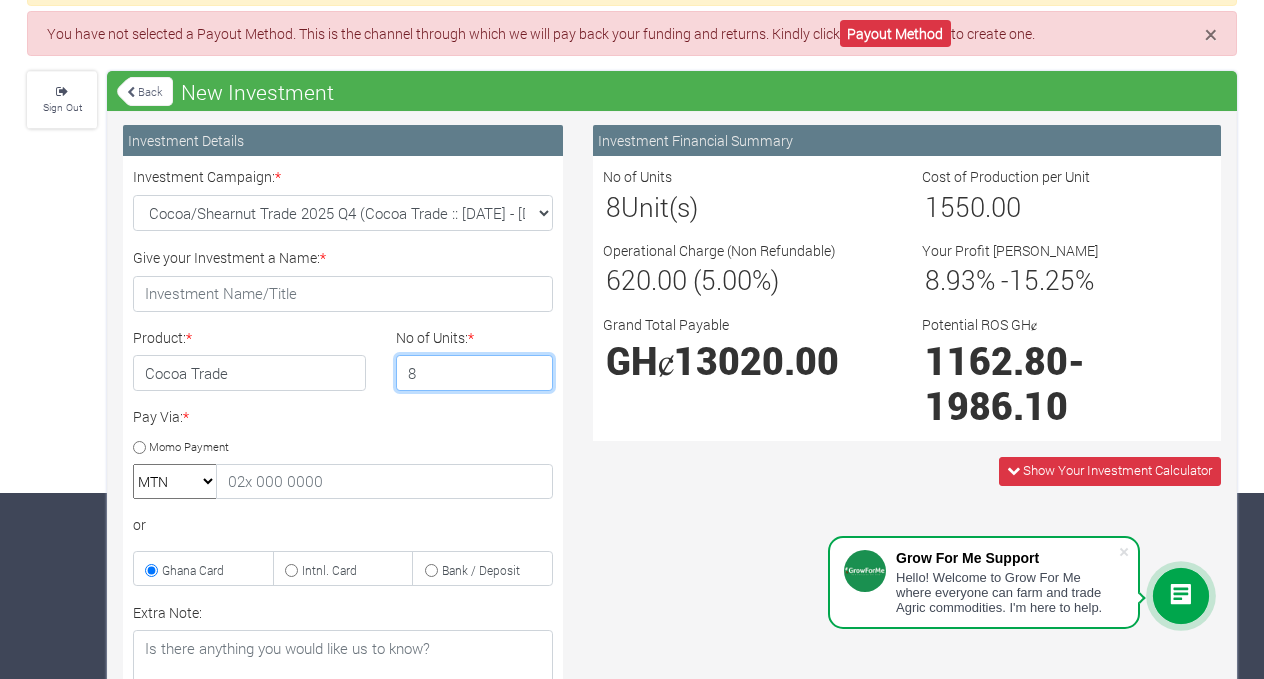 click on "8" at bounding box center [475, 373] 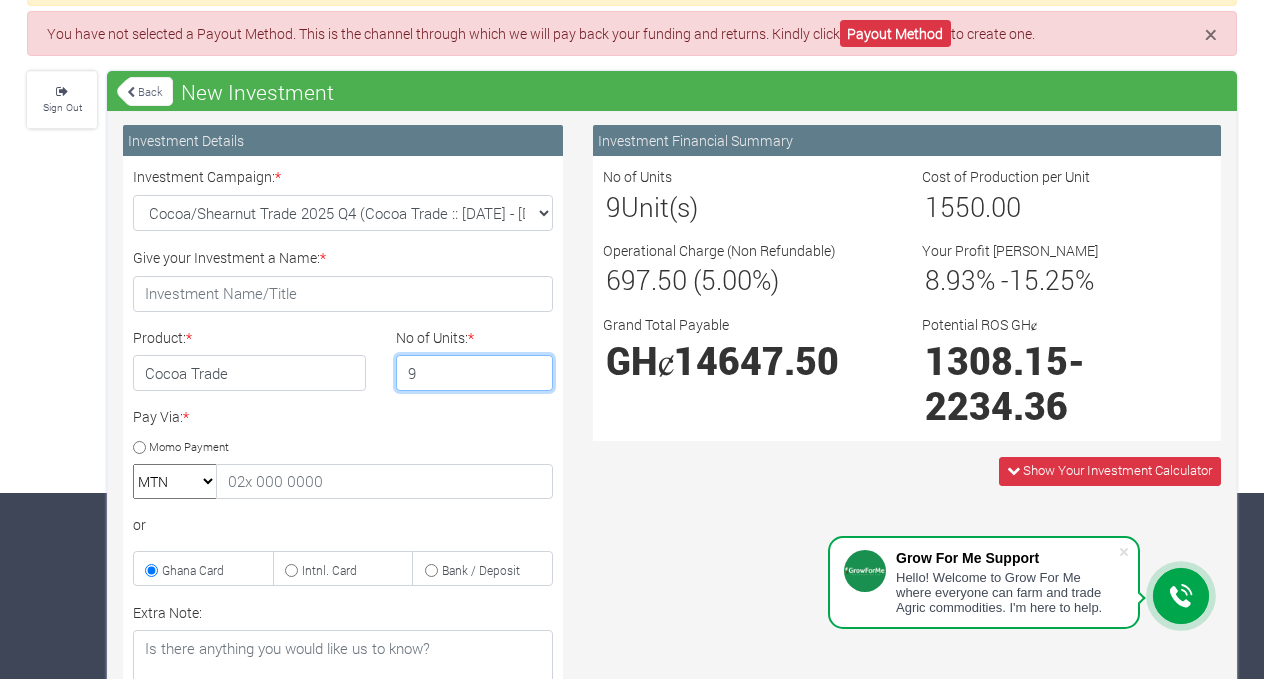 click on "9" at bounding box center (475, 373) 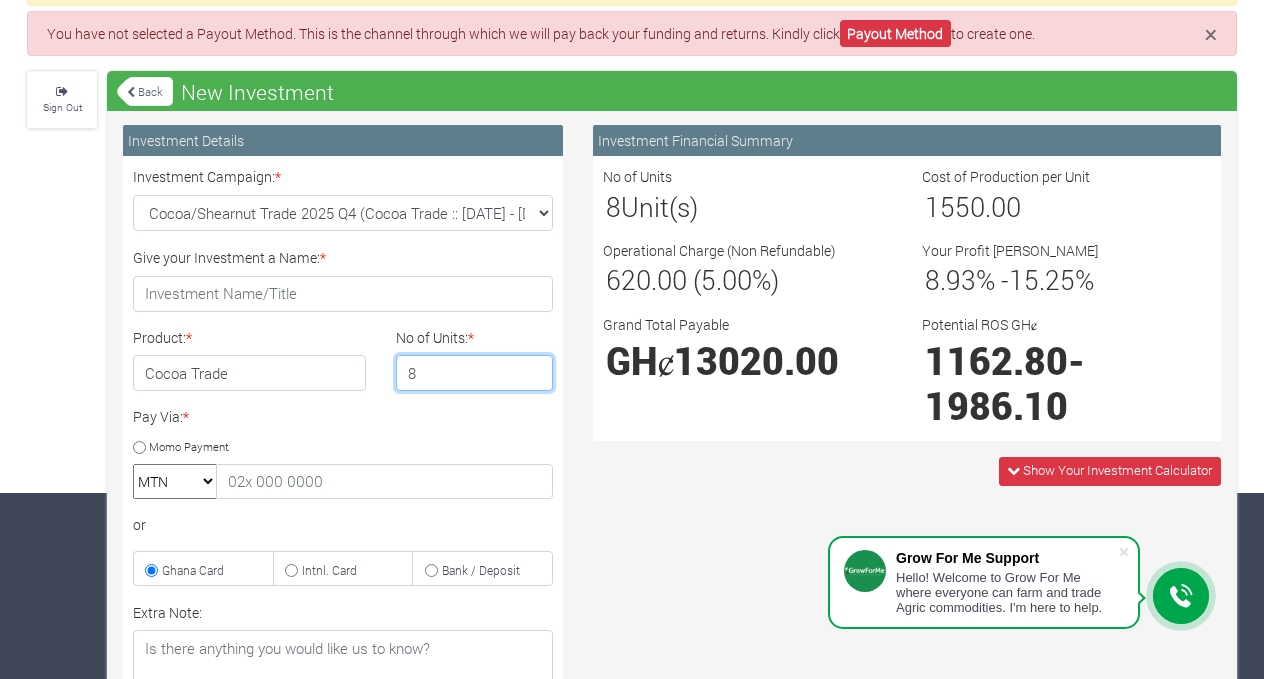 click on "8" at bounding box center (475, 373) 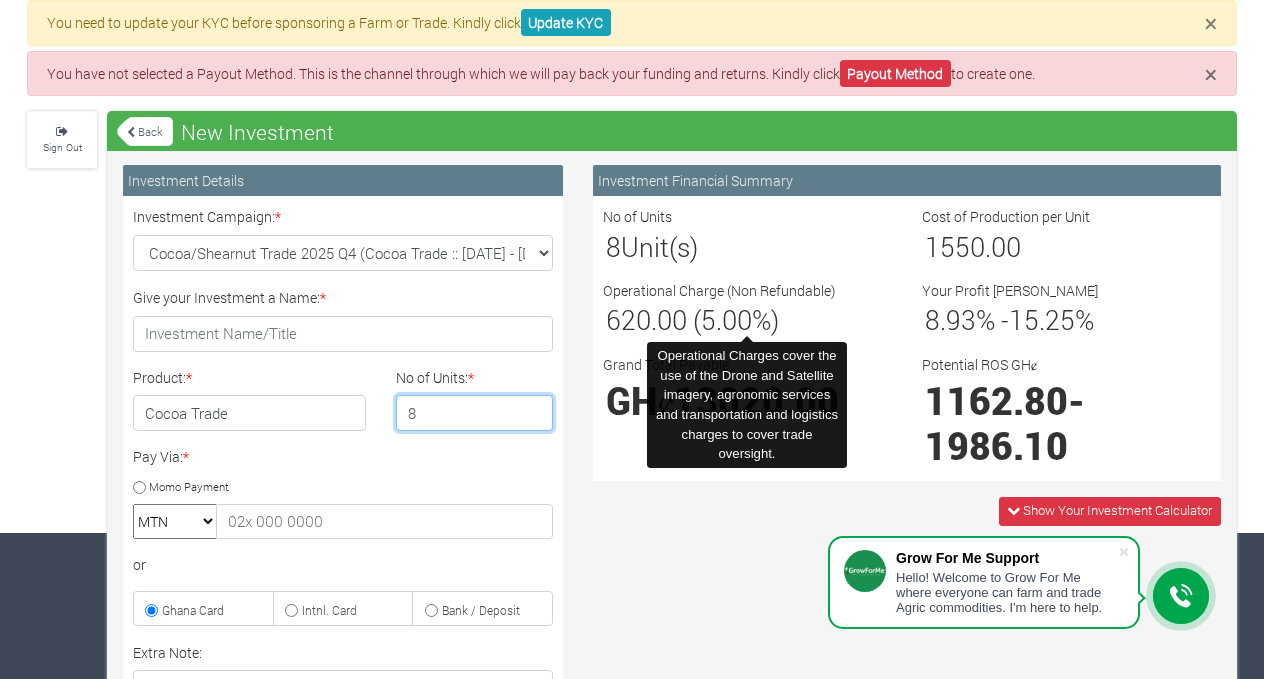 scroll, scrollTop: 208, scrollLeft: 0, axis: vertical 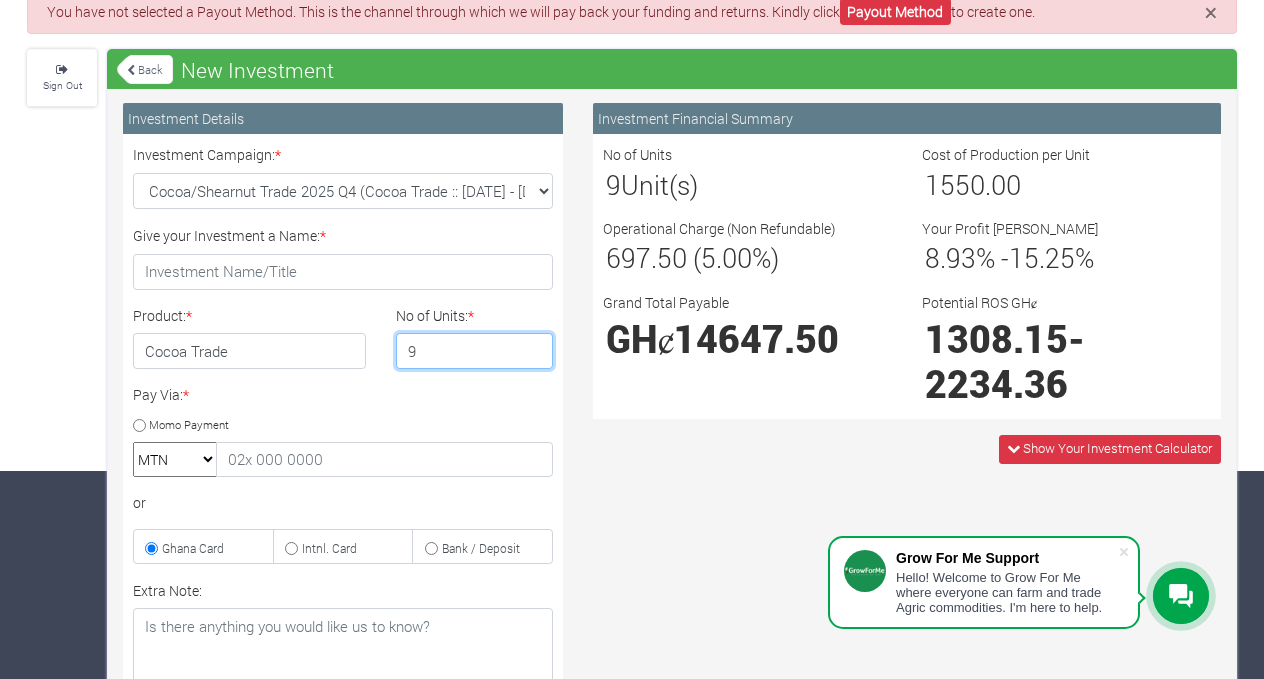 type on "9" 